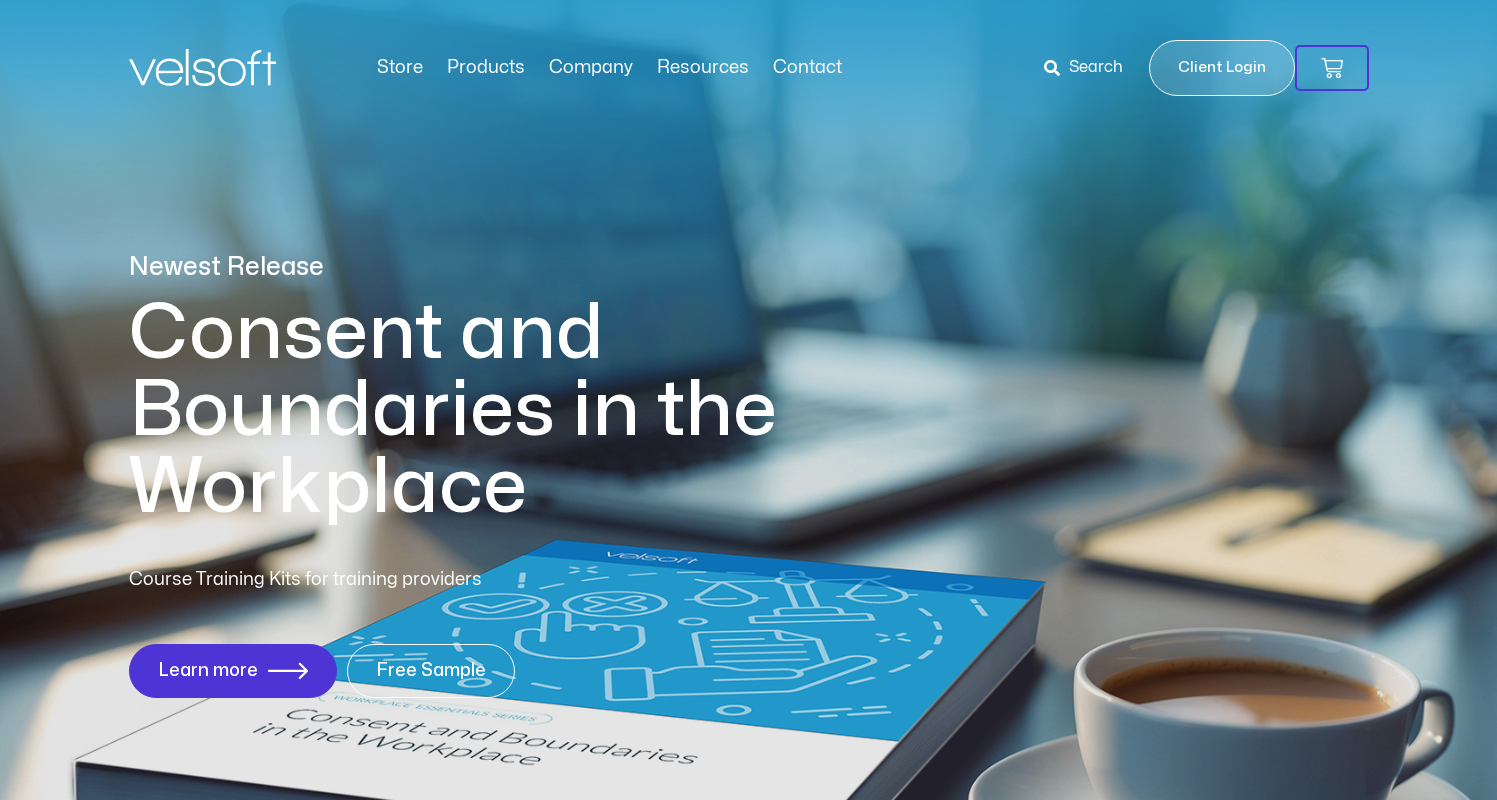scroll, scrollTop: 0, scrollLeft: 0, axis: both 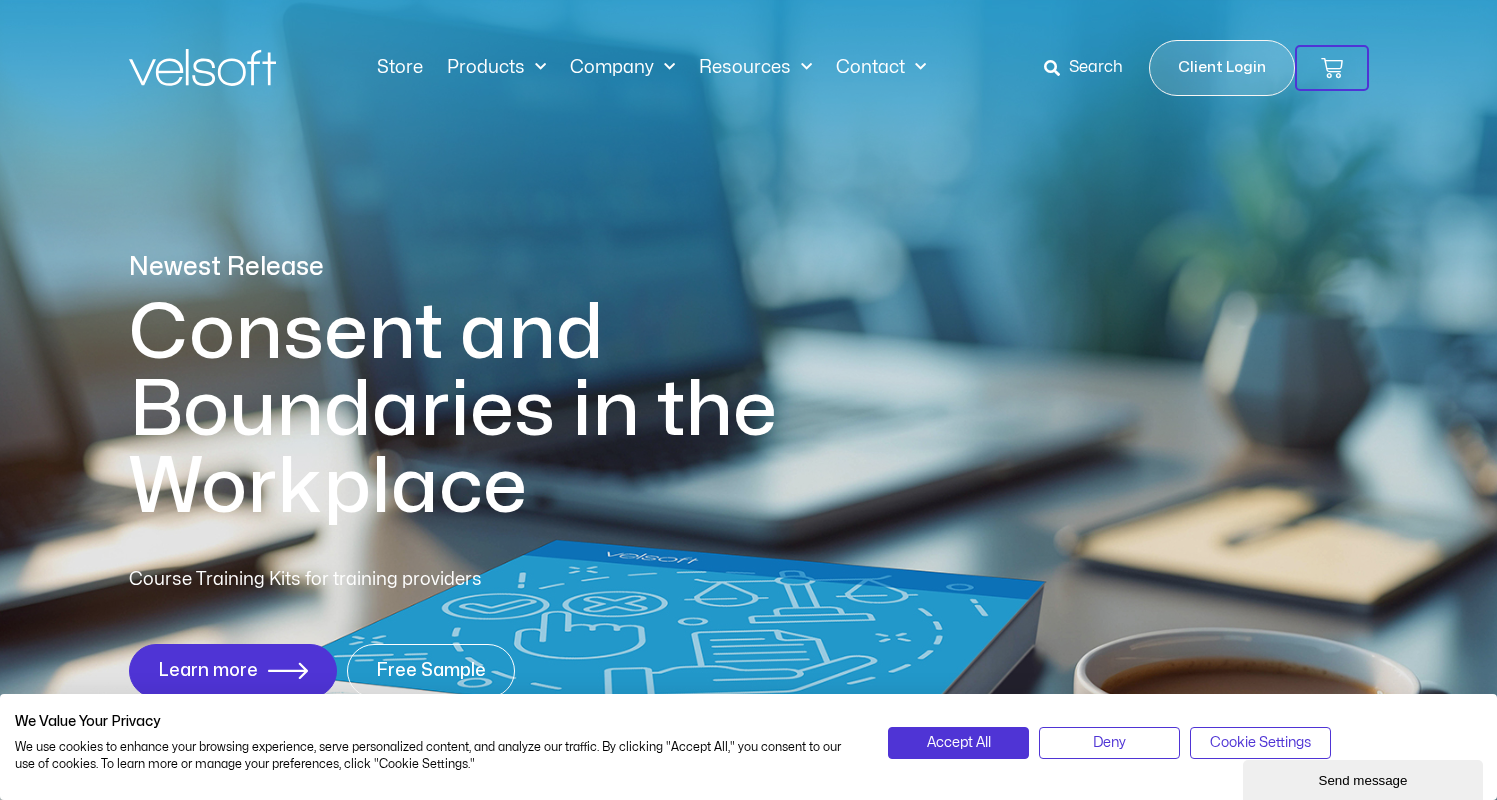 click on "Products" 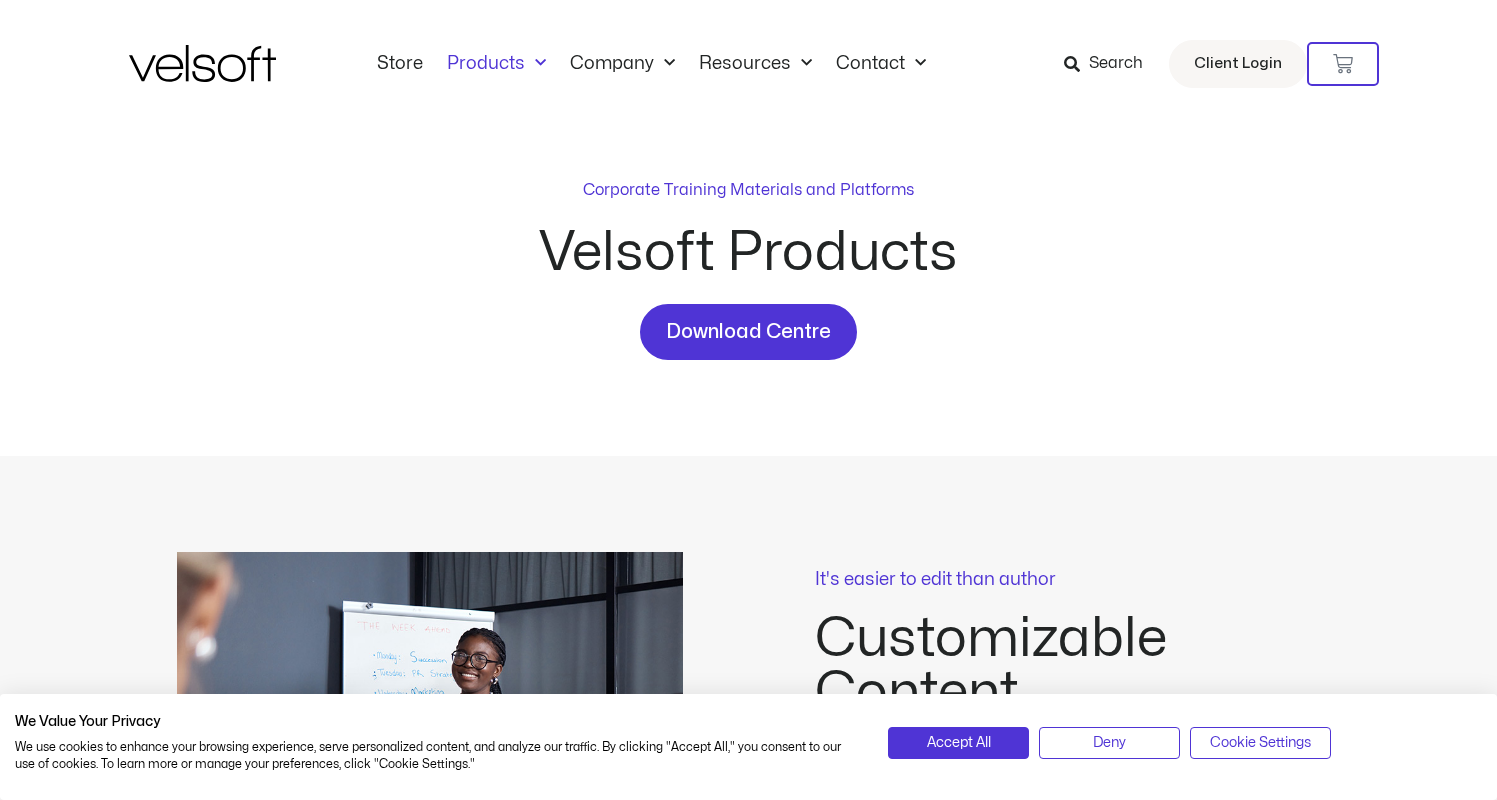 scroll, scrollTop: 0, scrollLeft: 0, axis: both 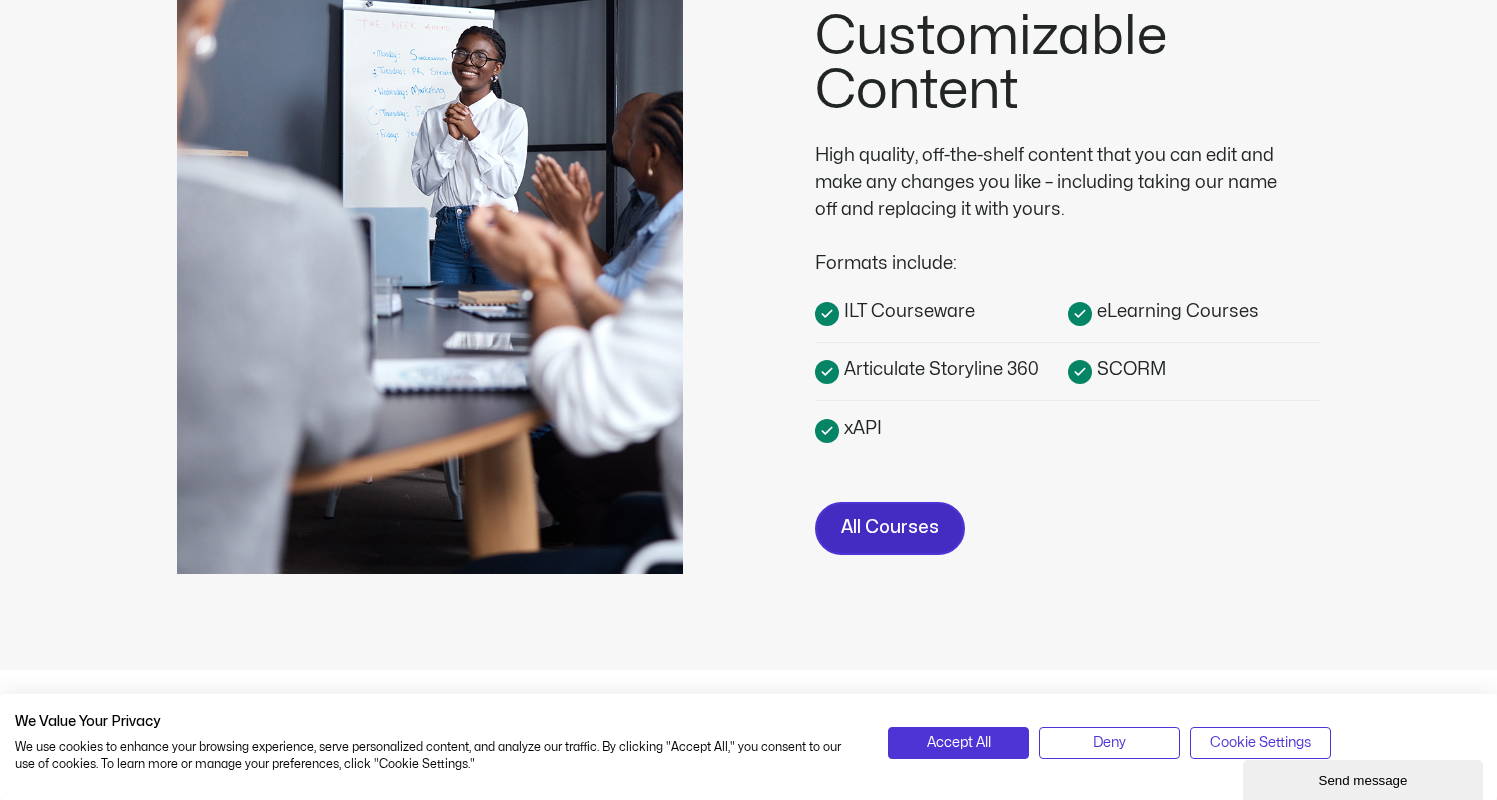 click on "All Courses" at bounding box center (890, 528) 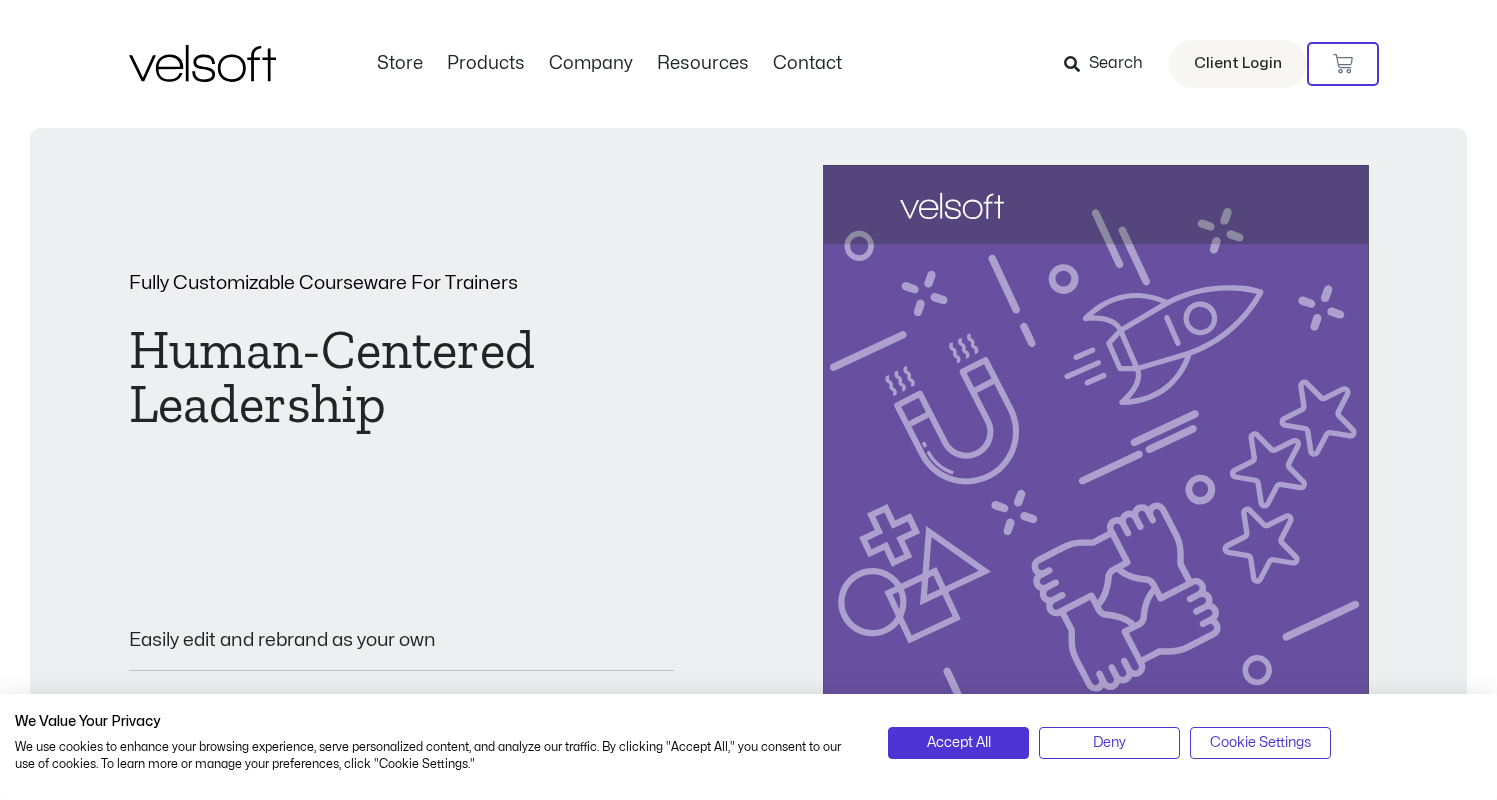 scroll, scrollTop: 0, scrollLeft: 0, axis: both 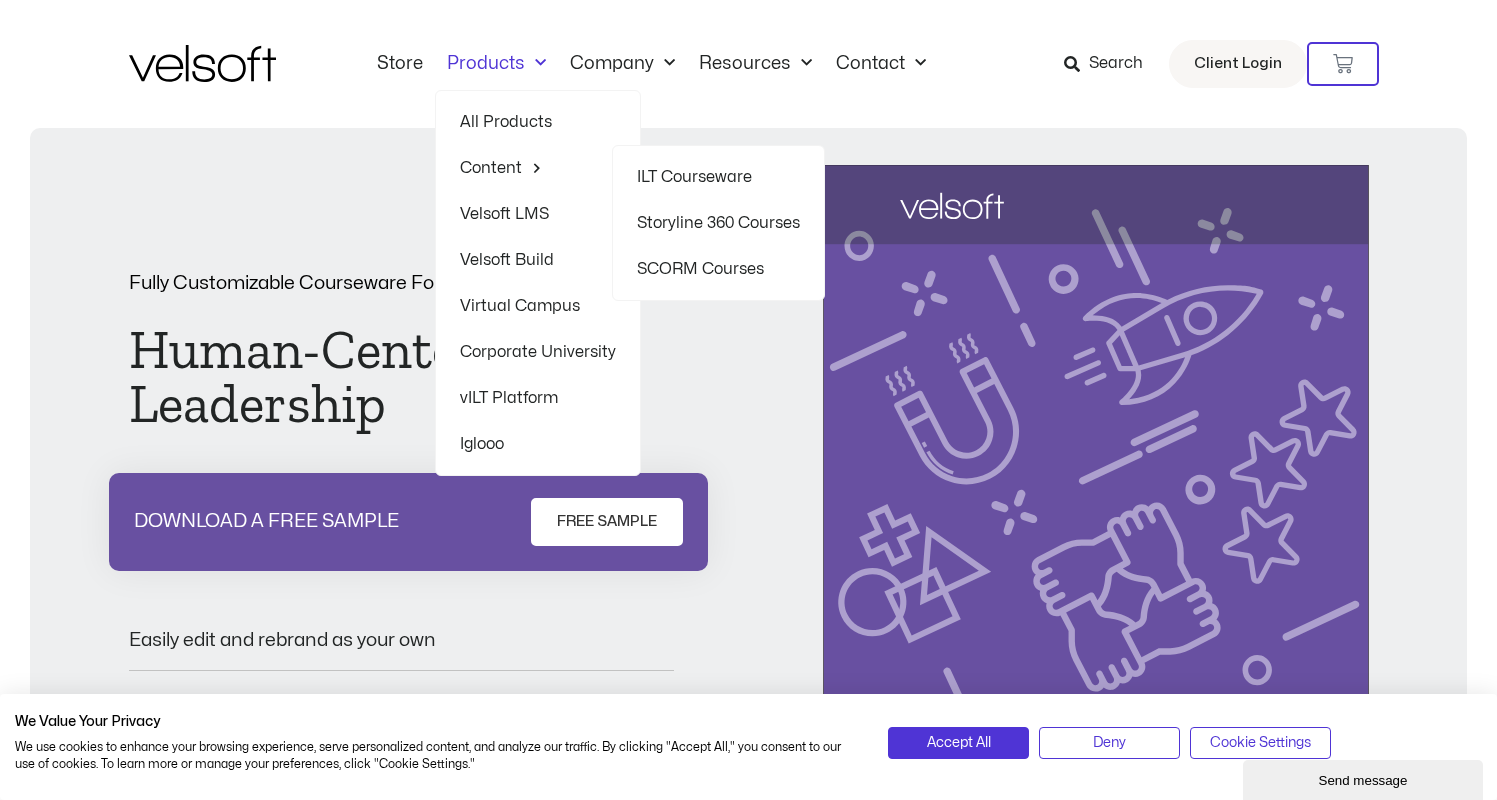 click on "SCORM Courses" 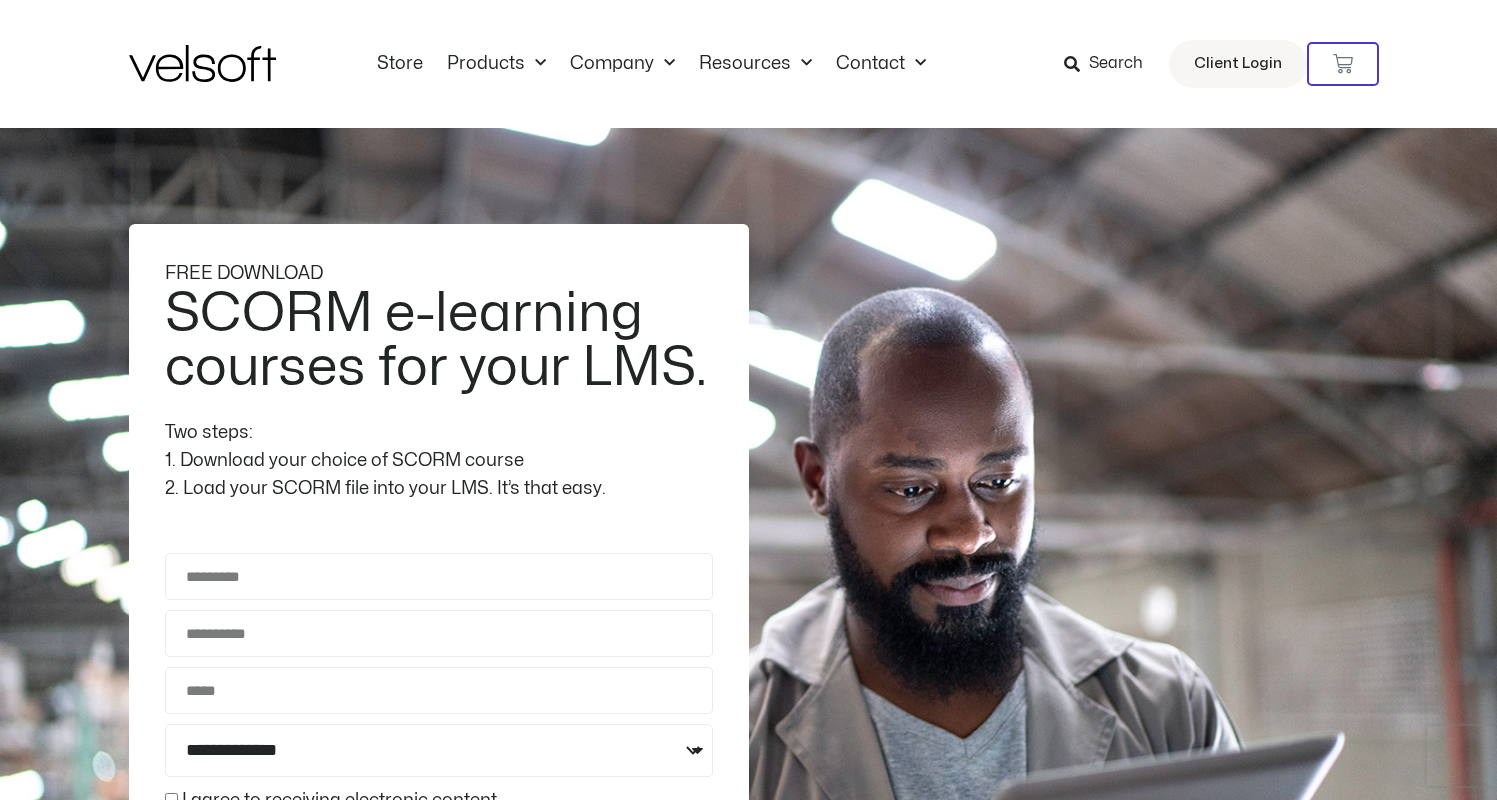 scroll, scrollTop: 0, scrollLeft: 0, axis: both 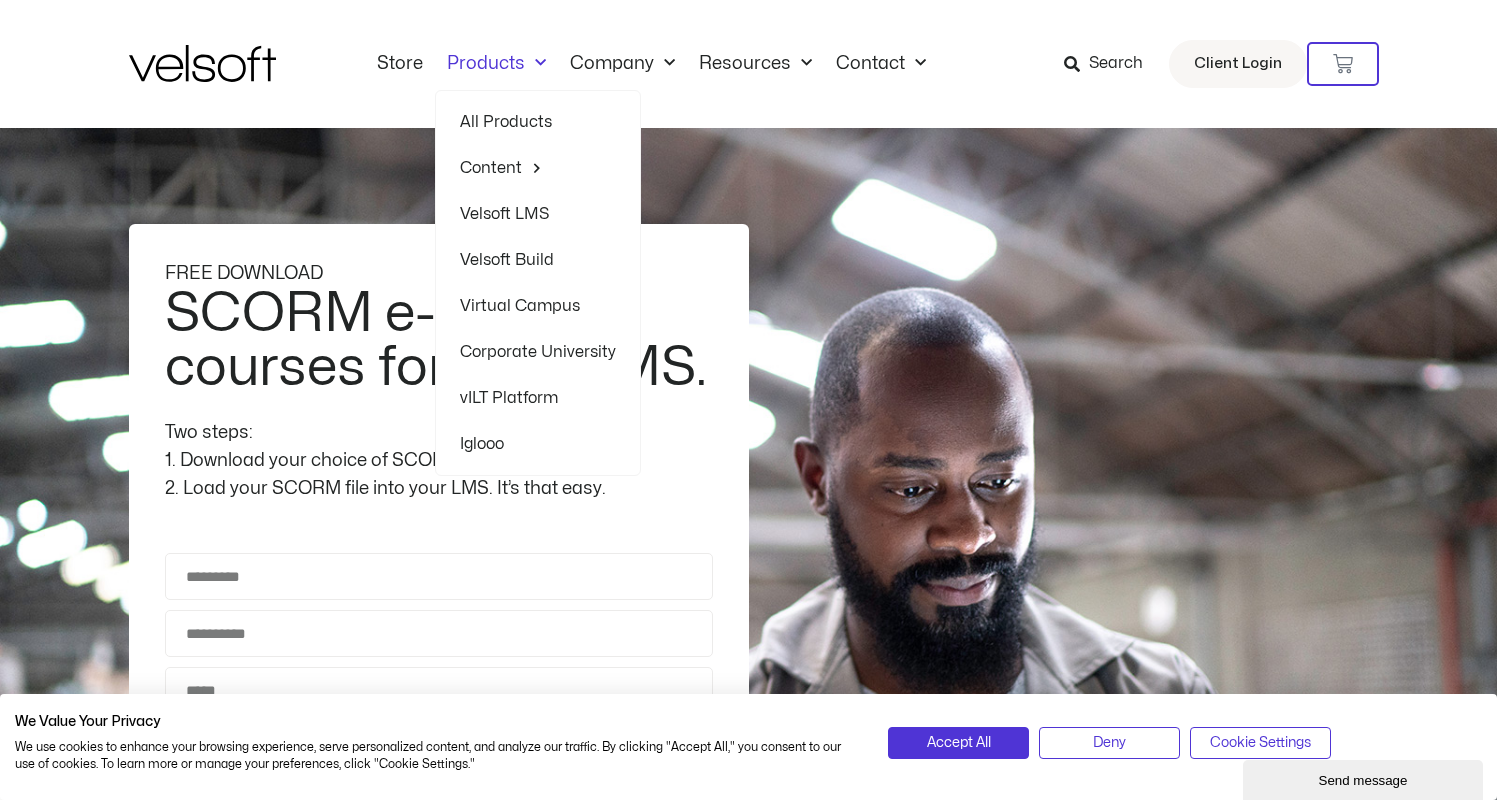 click on "Products" 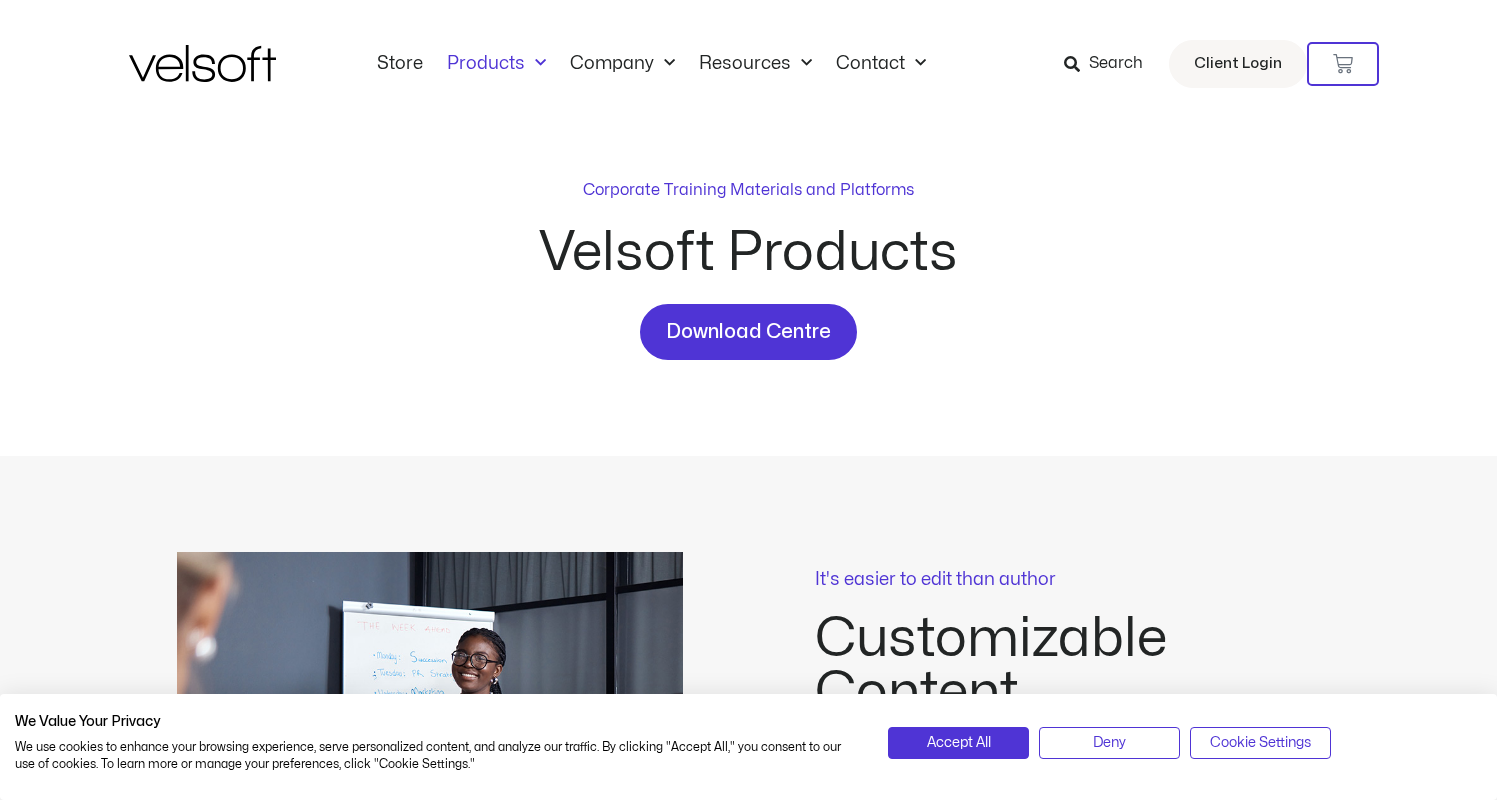 scroll, scrollTop: 0, scrollLeft: 0, axis: both 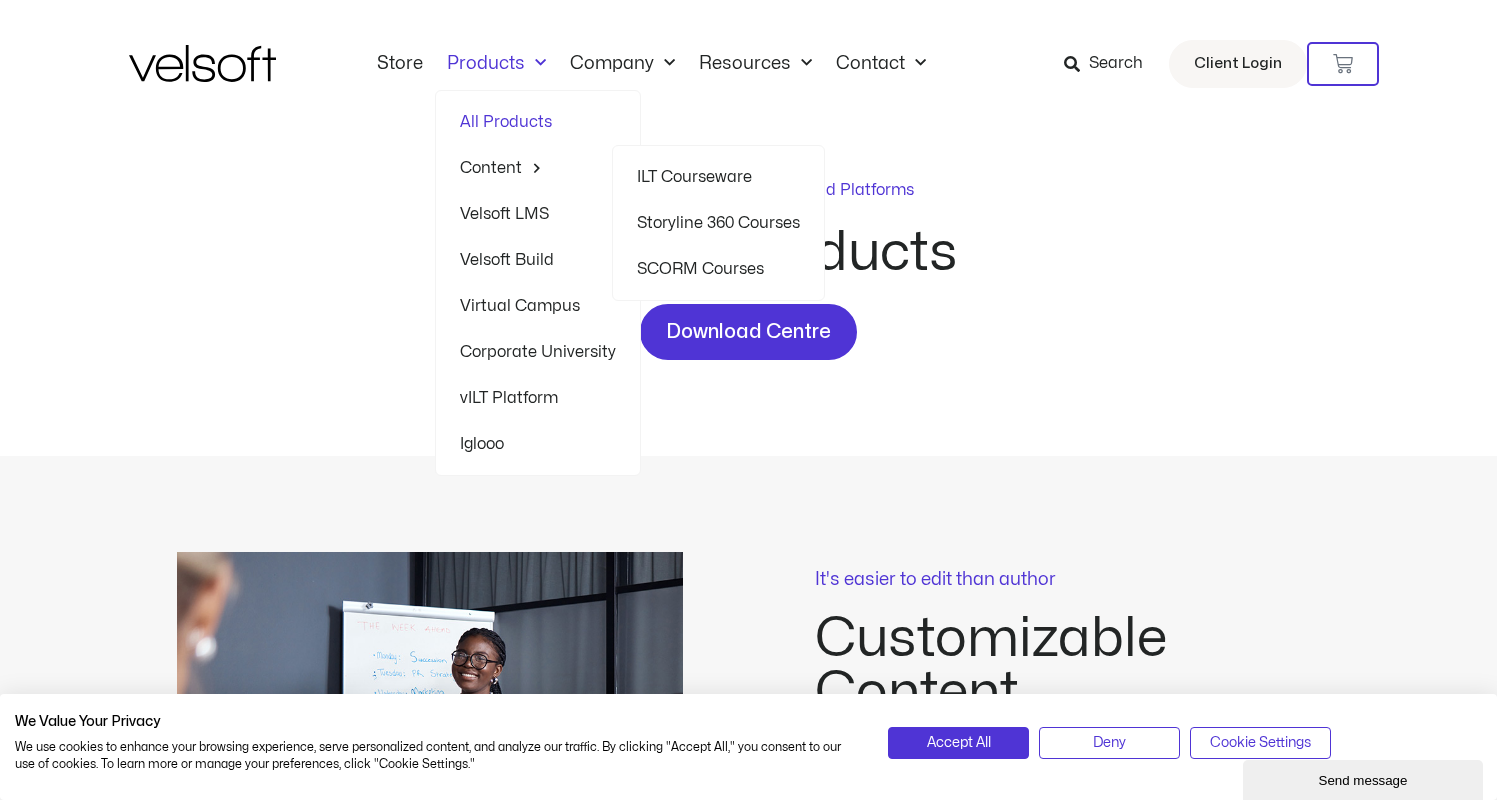 click 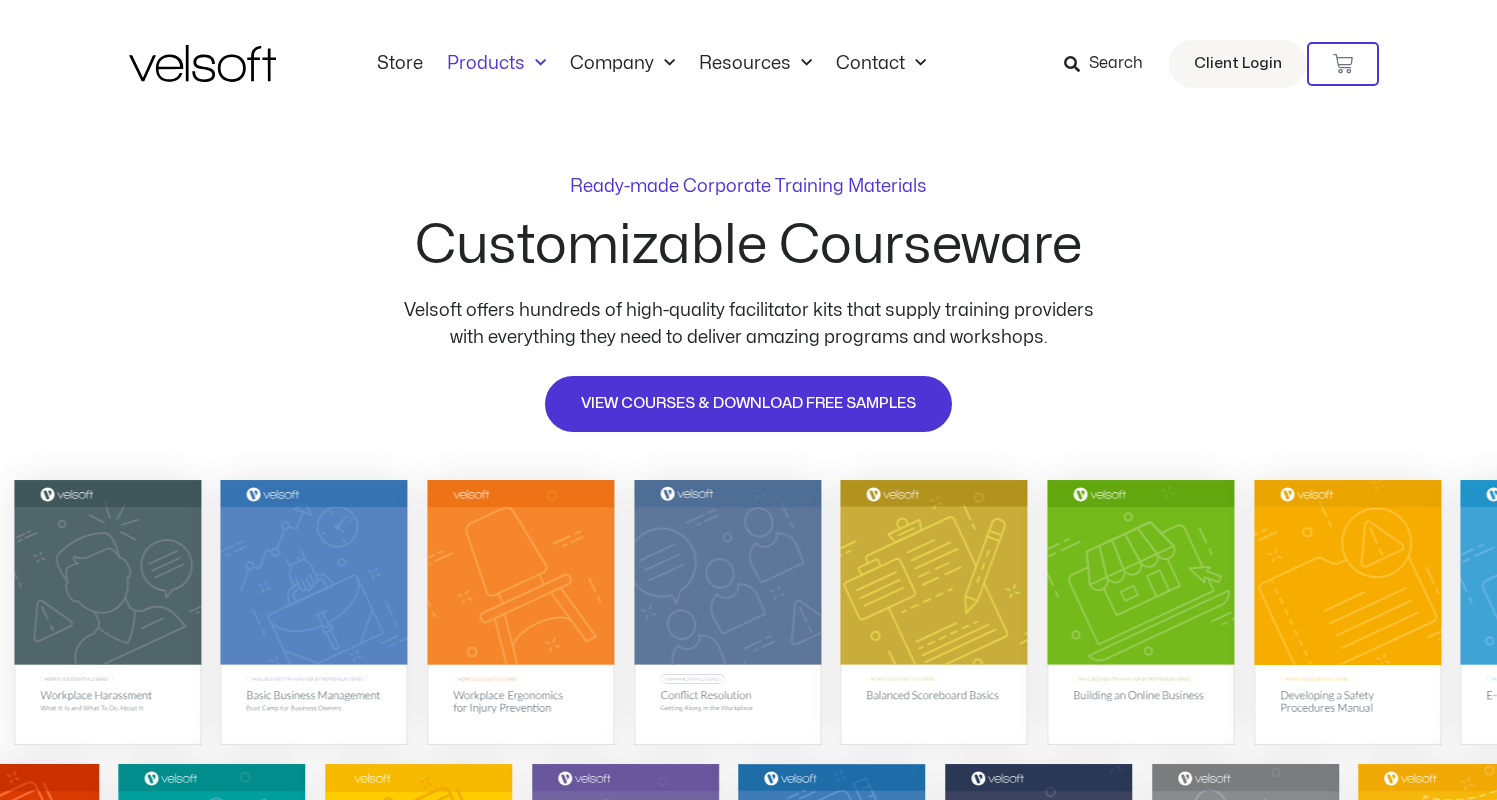 scroll, scrollTop: 0, scrollLeft: 0, axis: both 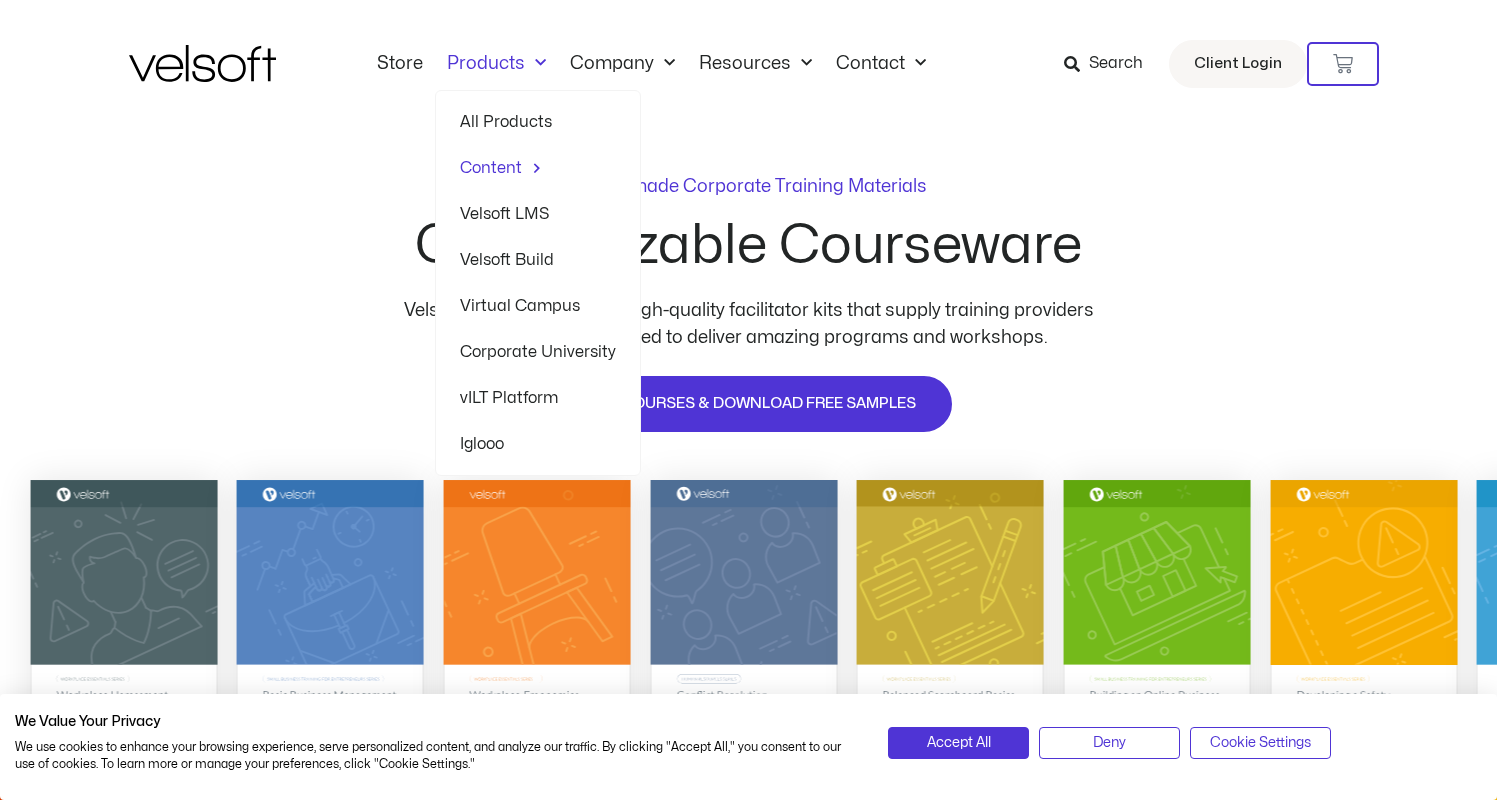 click on "Products" 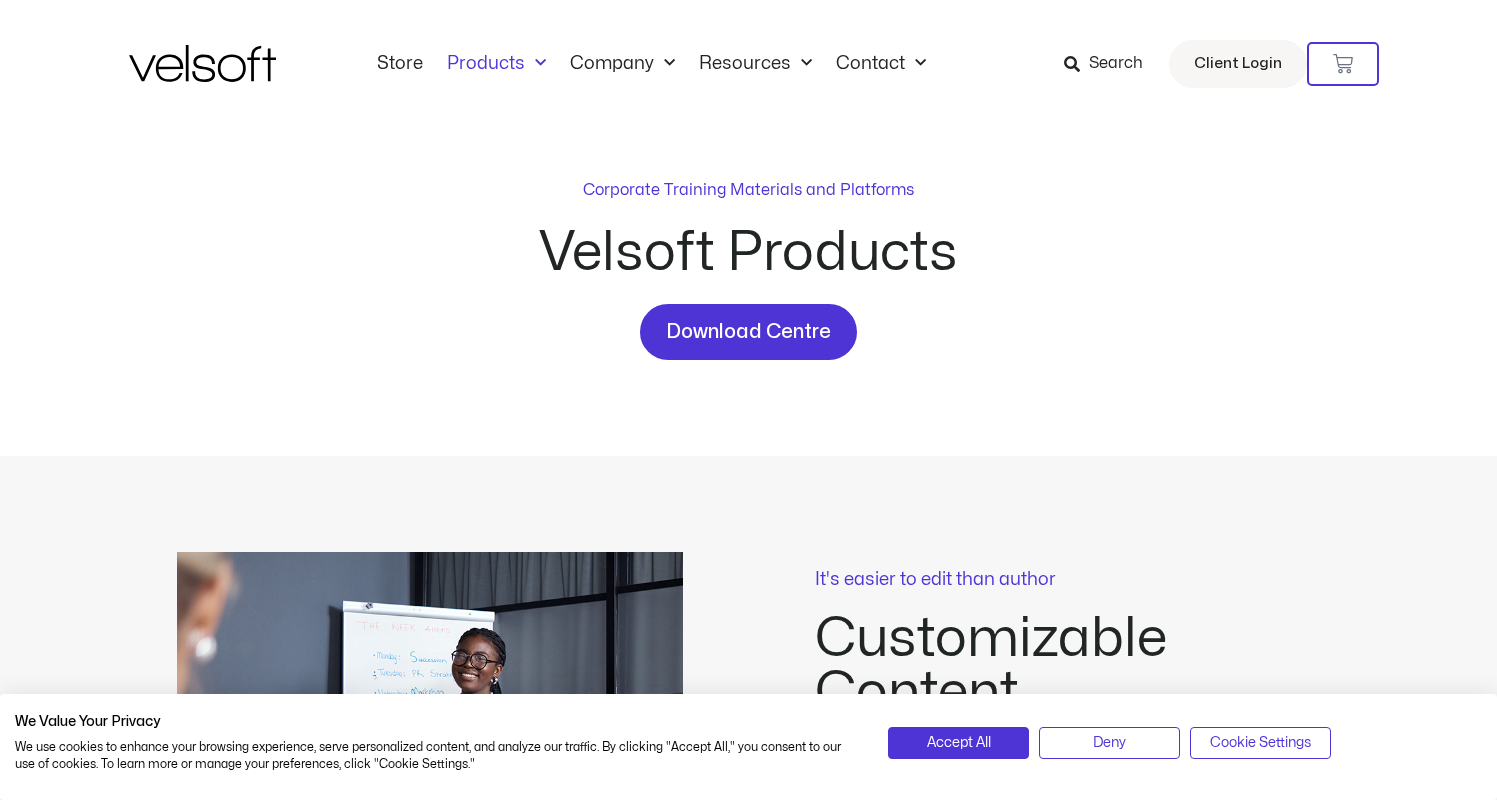 scroll, scrollTop: 0, scrollLeft: 0, axis: both 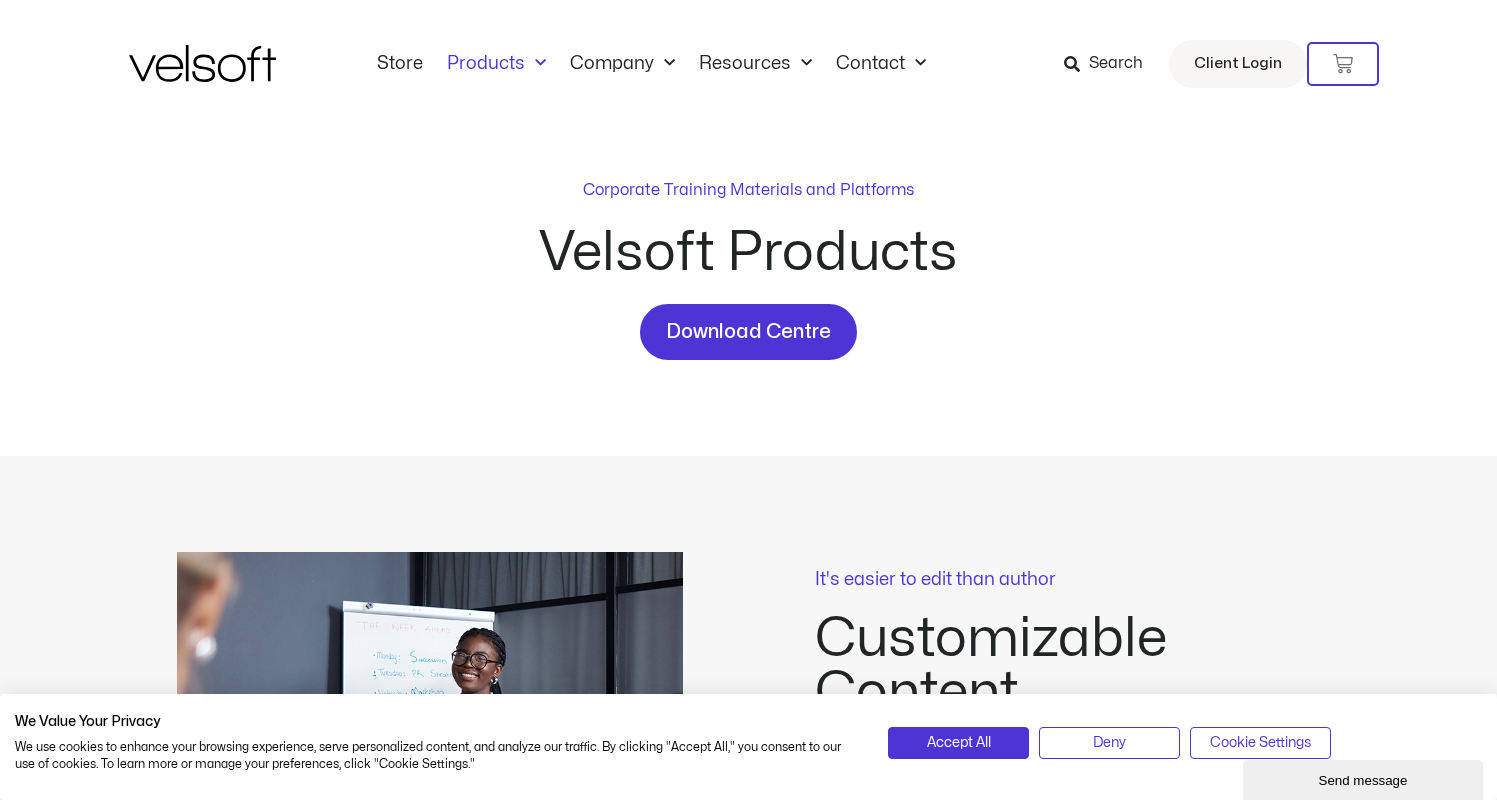 click on "Products" 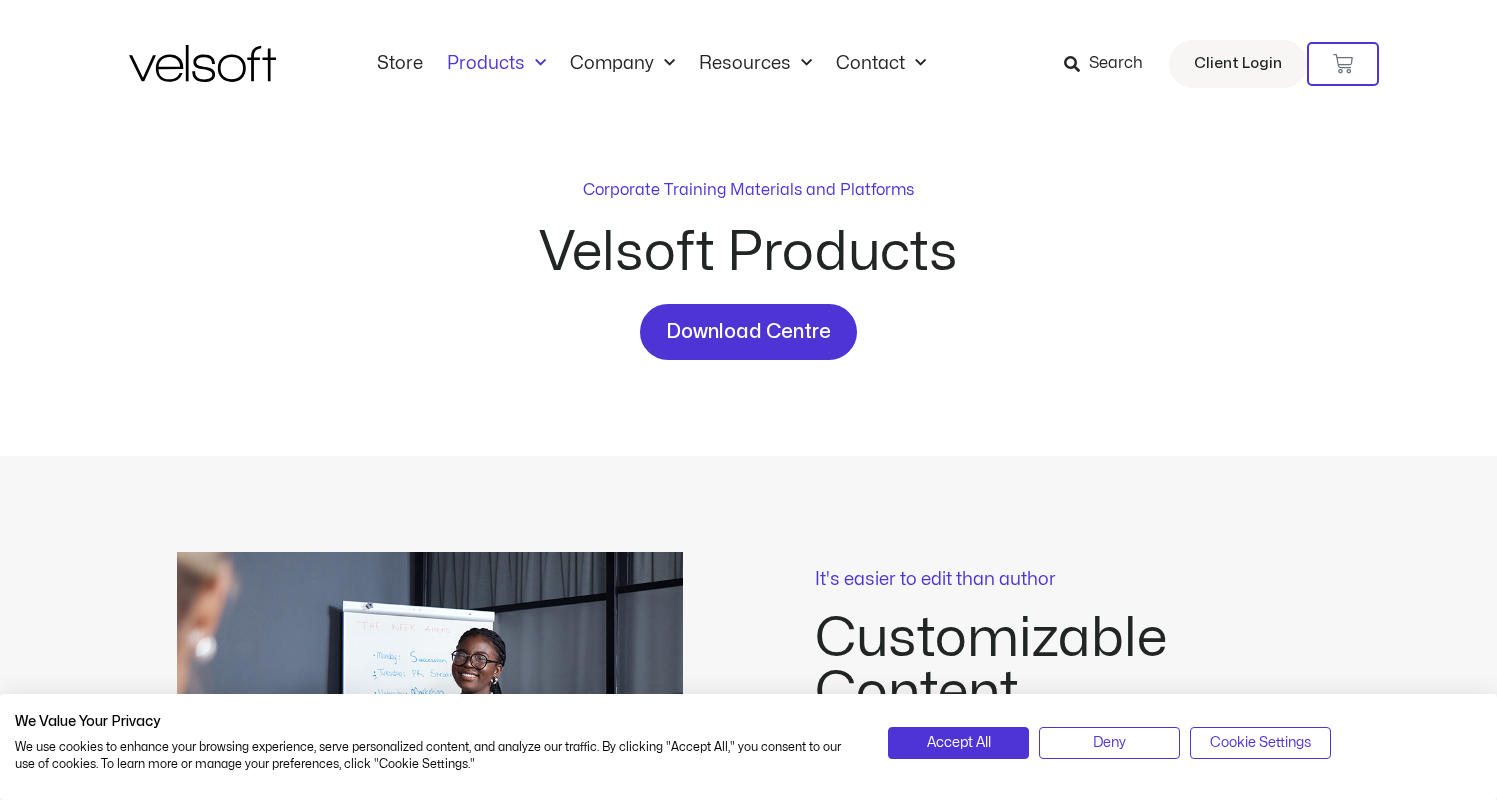 scroll, scrollTop: 0, scrollLeft: 0, axis: both 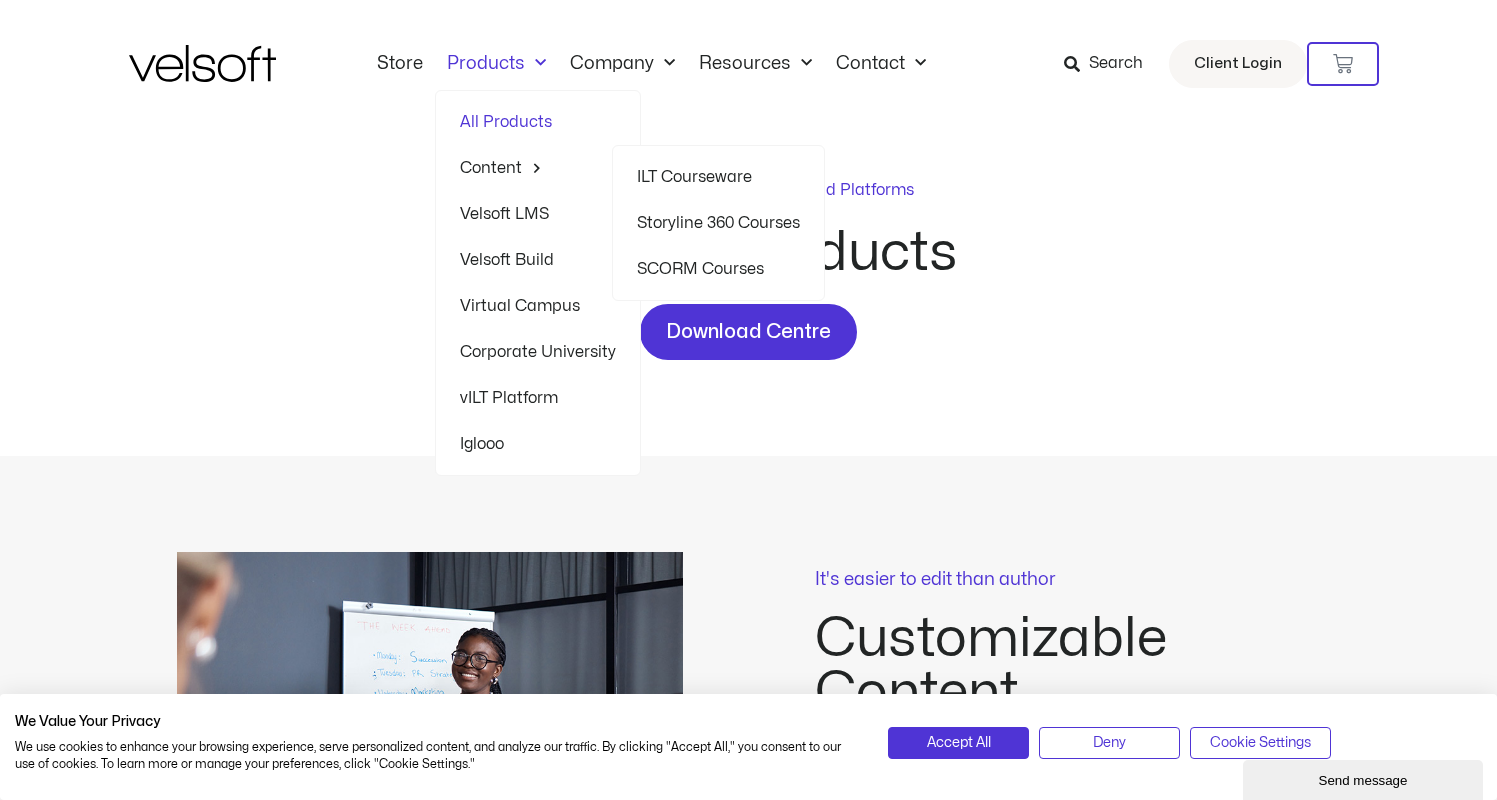 click on "Storyline 360 Courses" 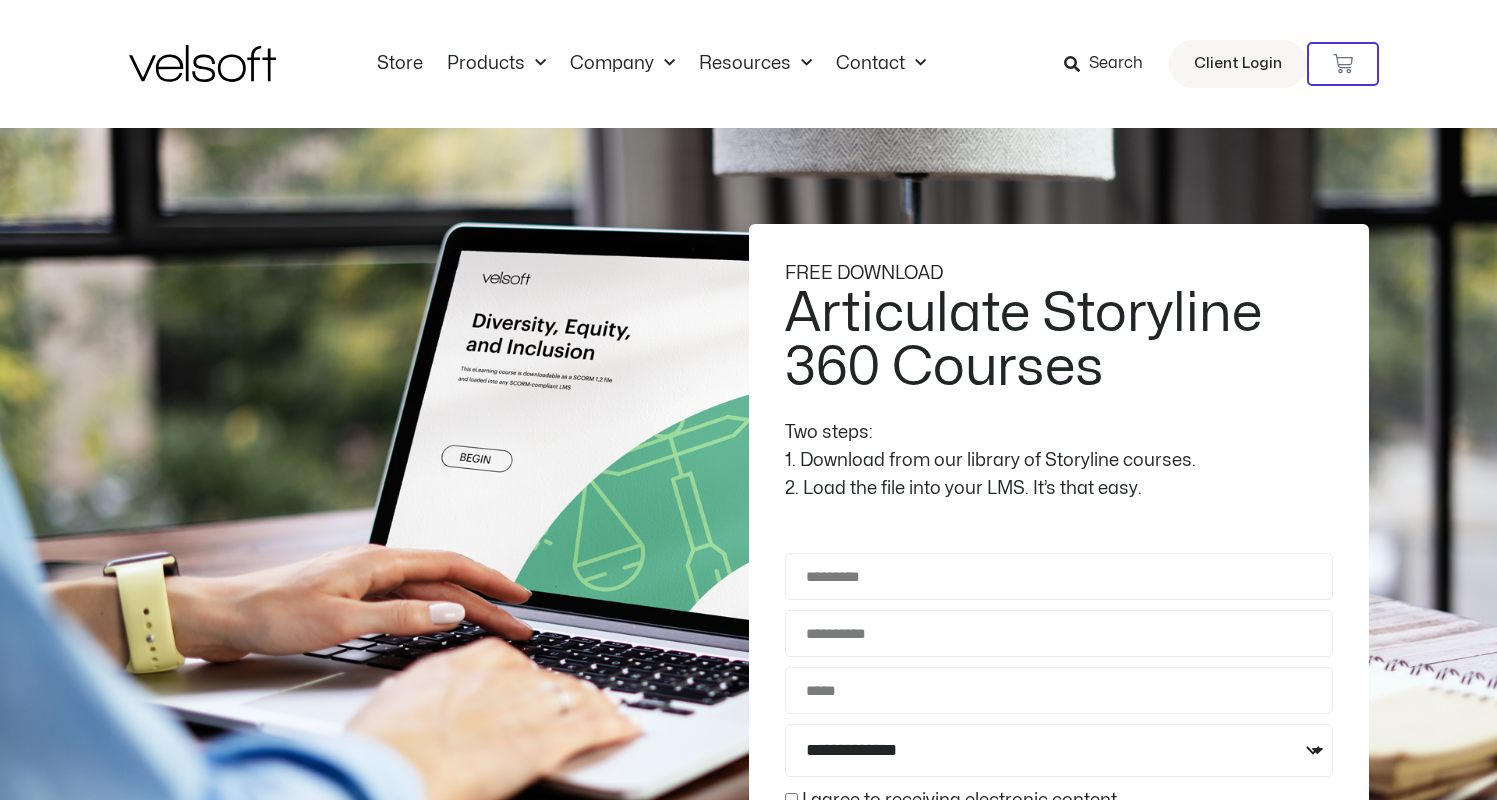 scroll, scrollTop: 0, scrollLeft: 0, axis: both 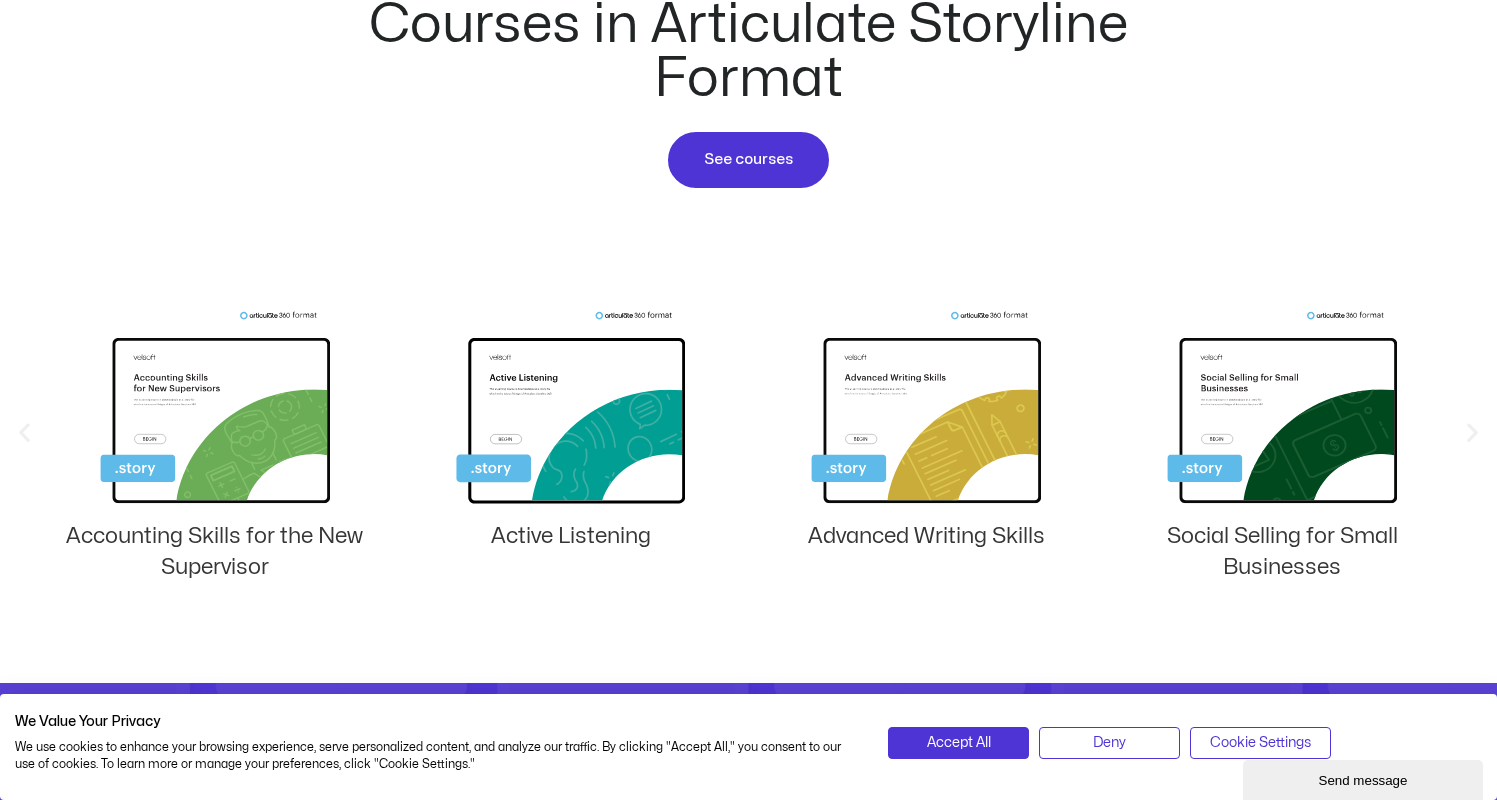 click at bounding box center (1472, 431) 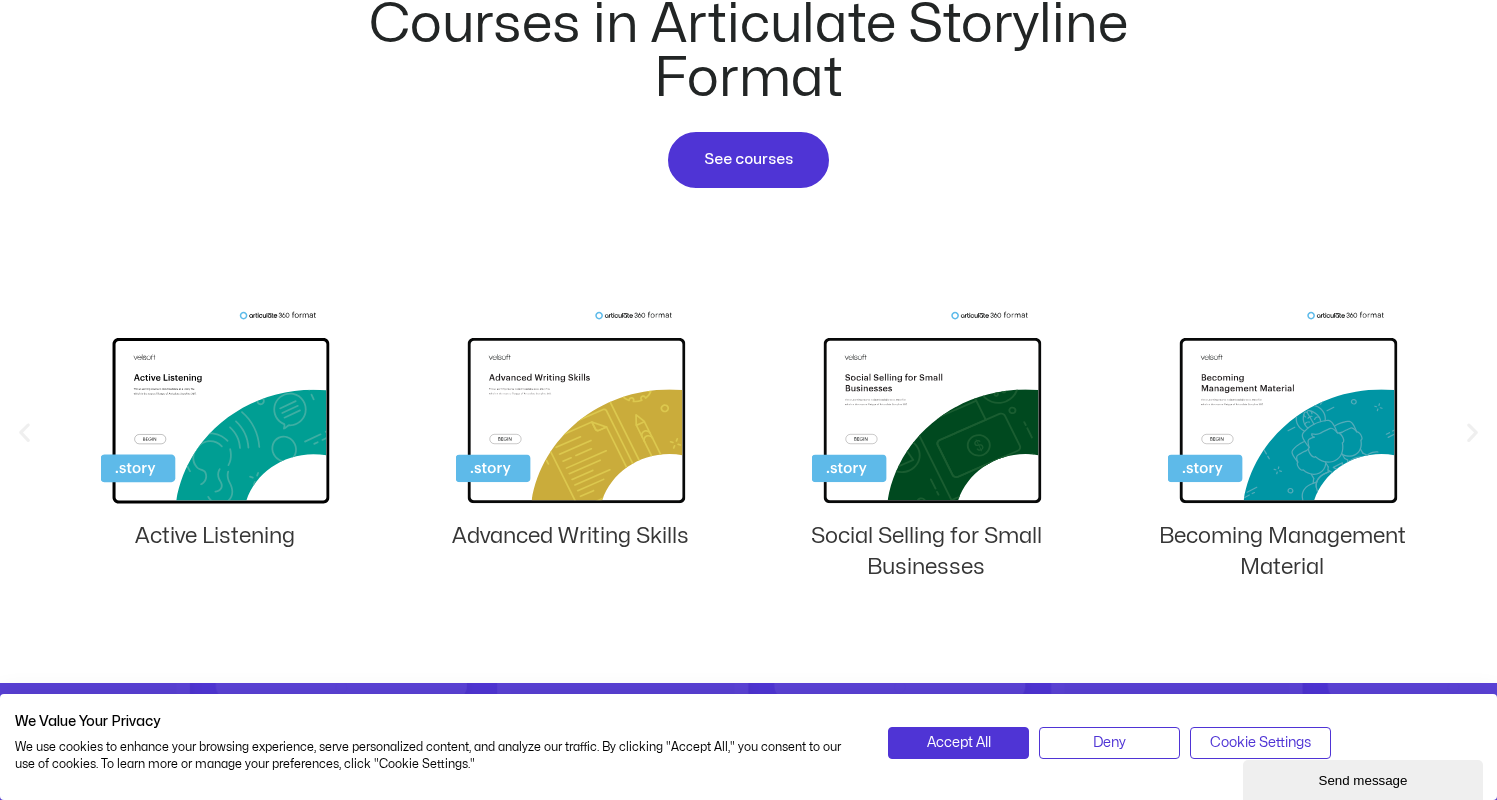 click at bounding box center [1472, 431] 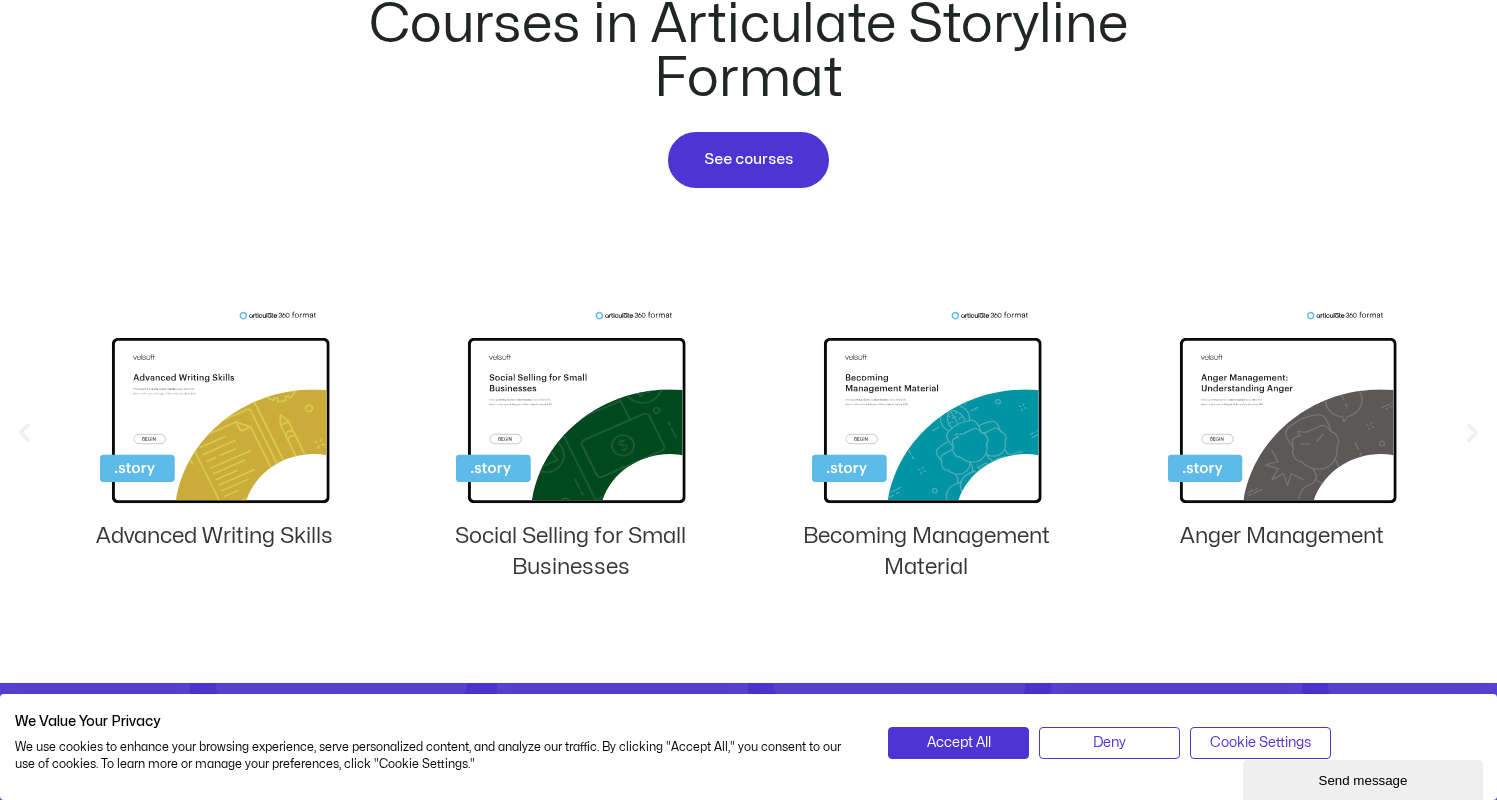 click at bounding box center (1472, 431) 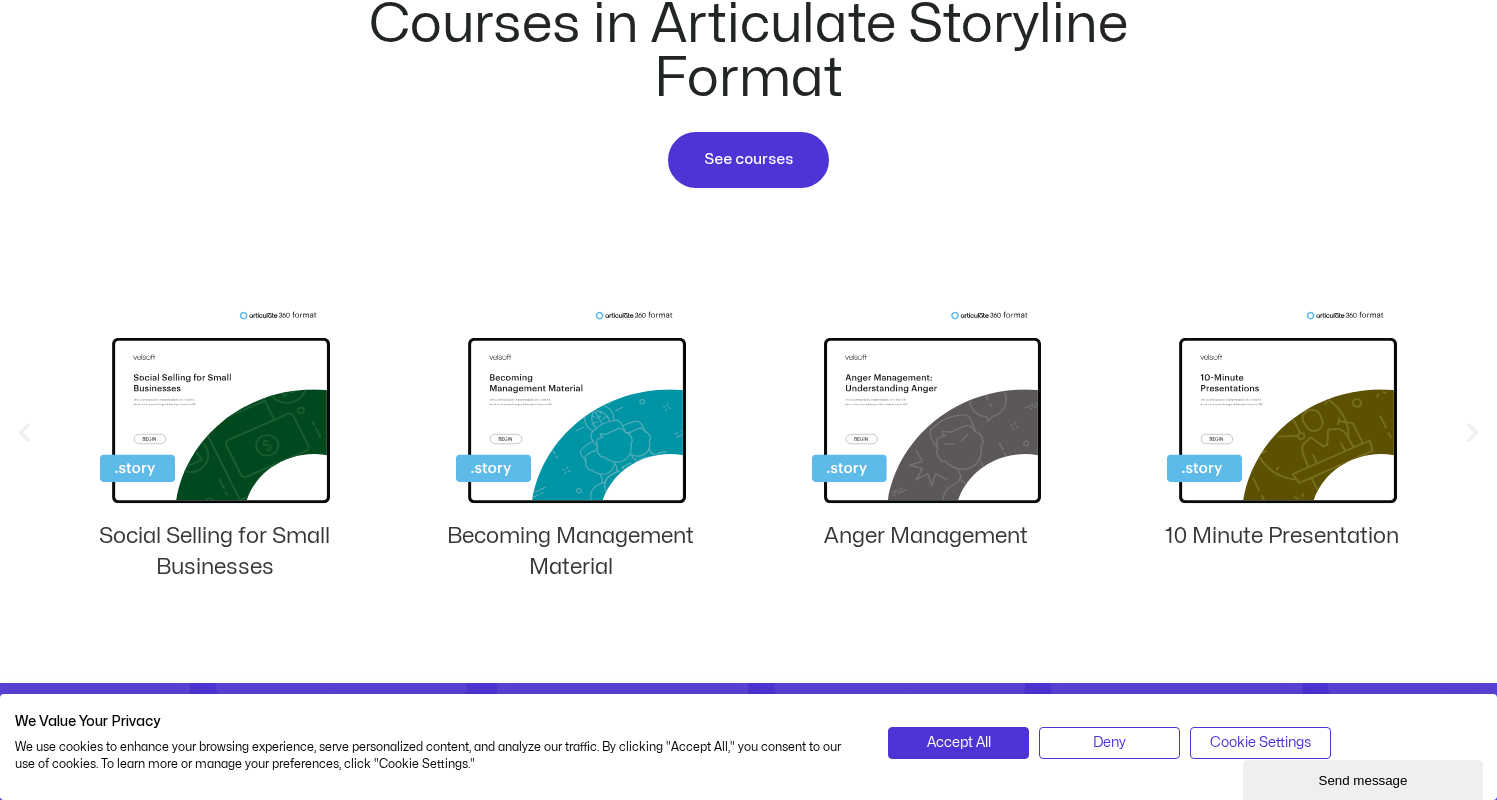 click at bounding box center [1472, 431] 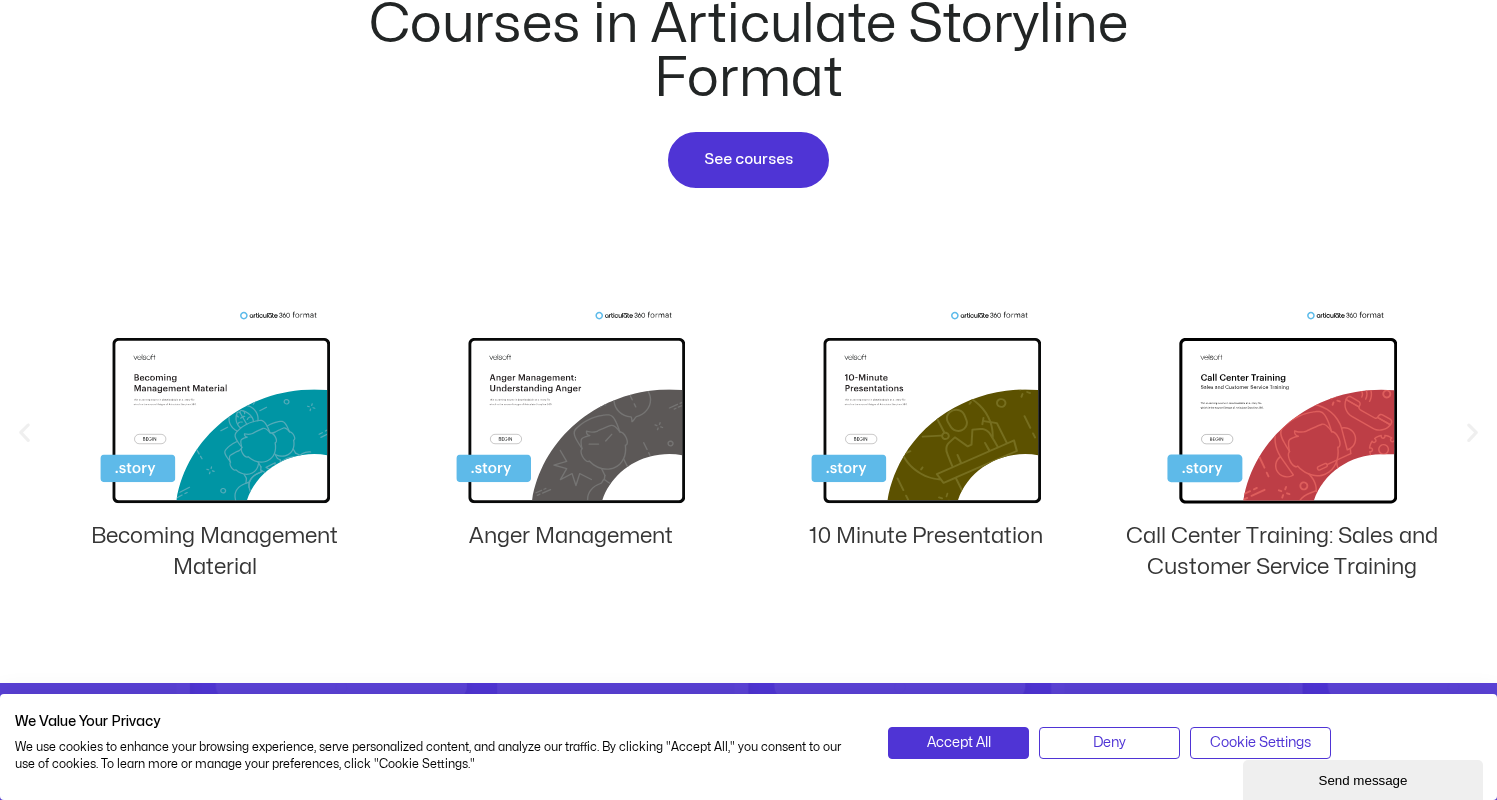 click at bounding box center [1472, 431] 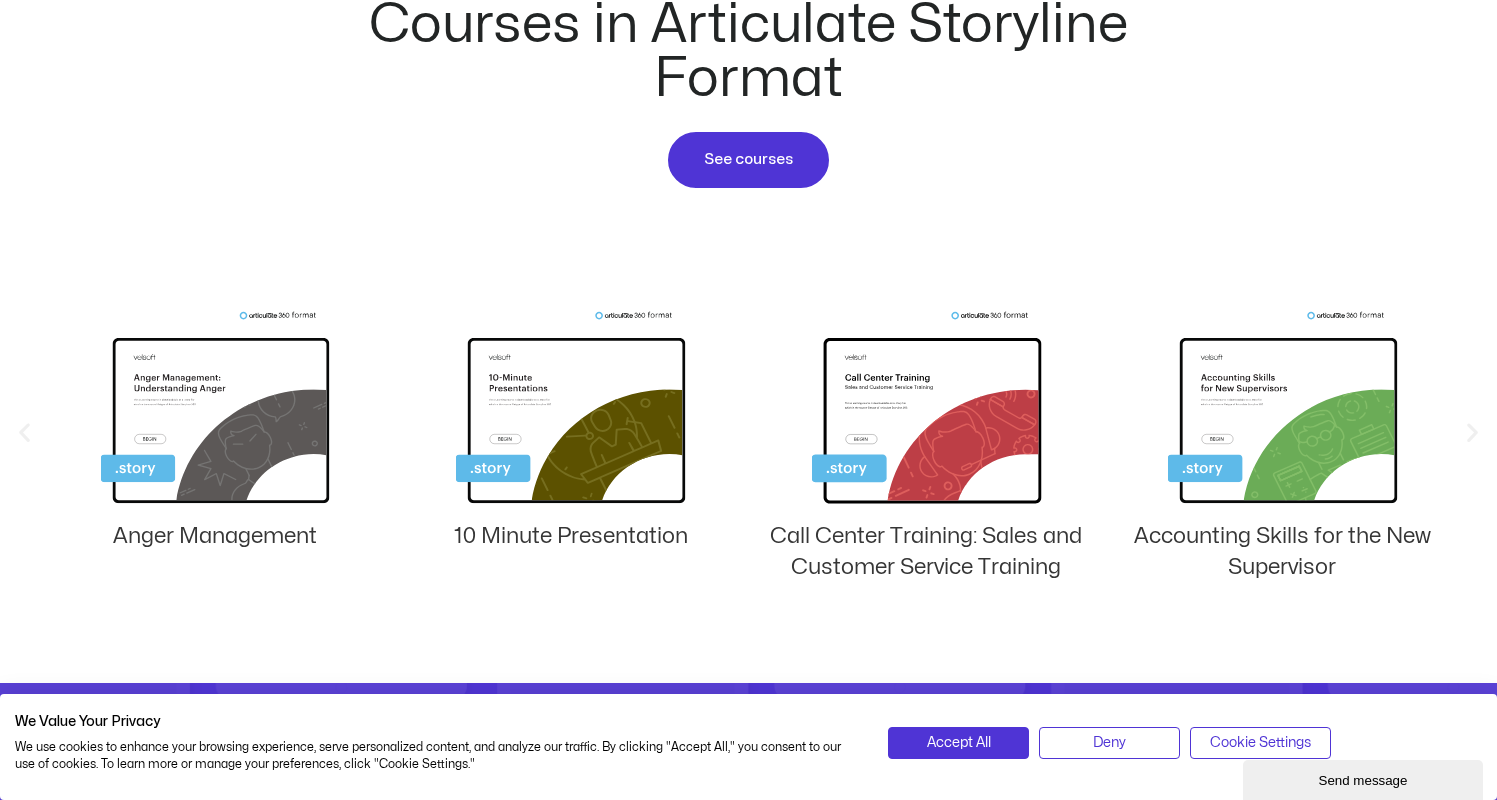 click at bounding box center [1472, 431] 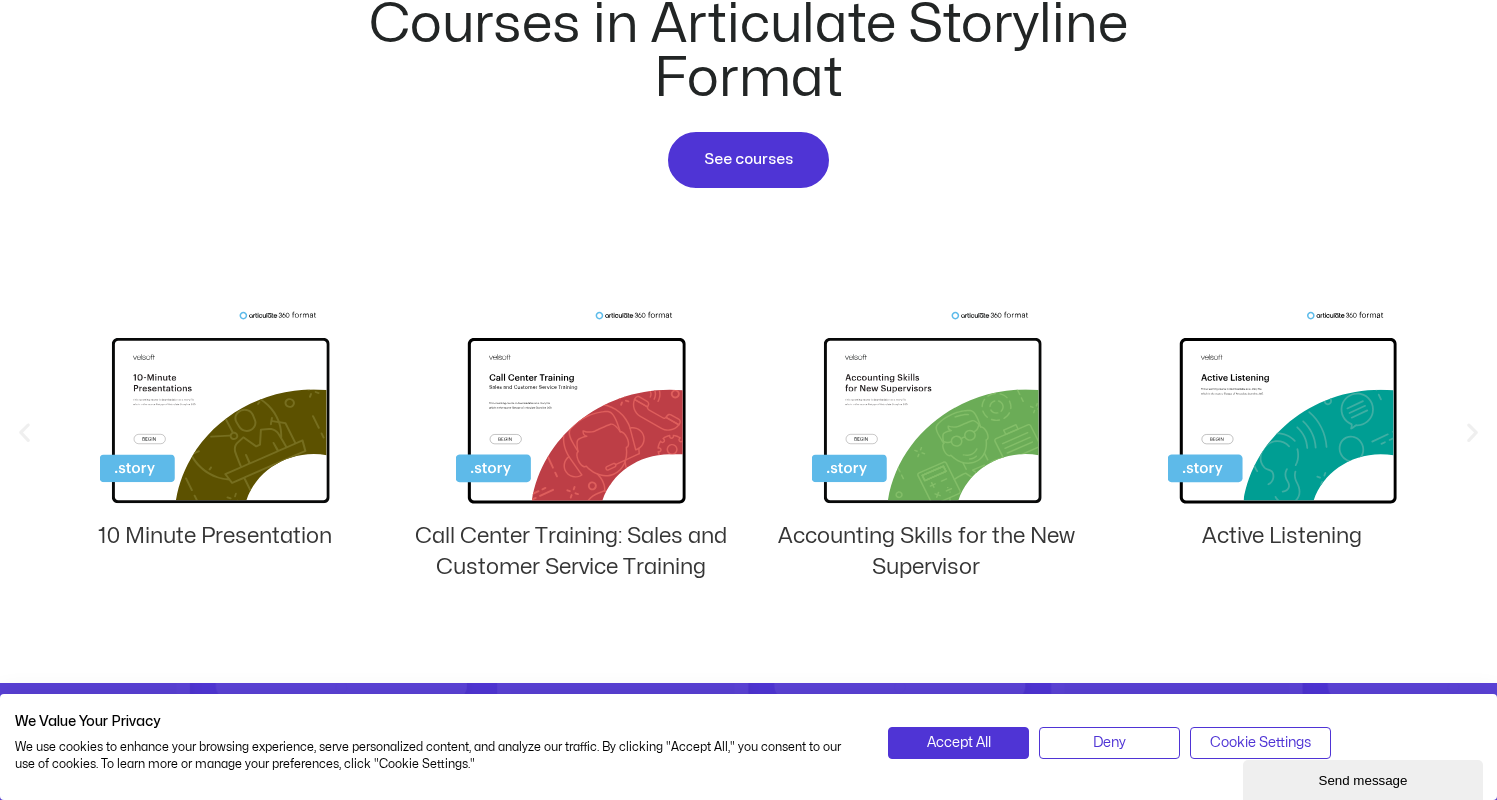 click at bounding box center [1472, 431] 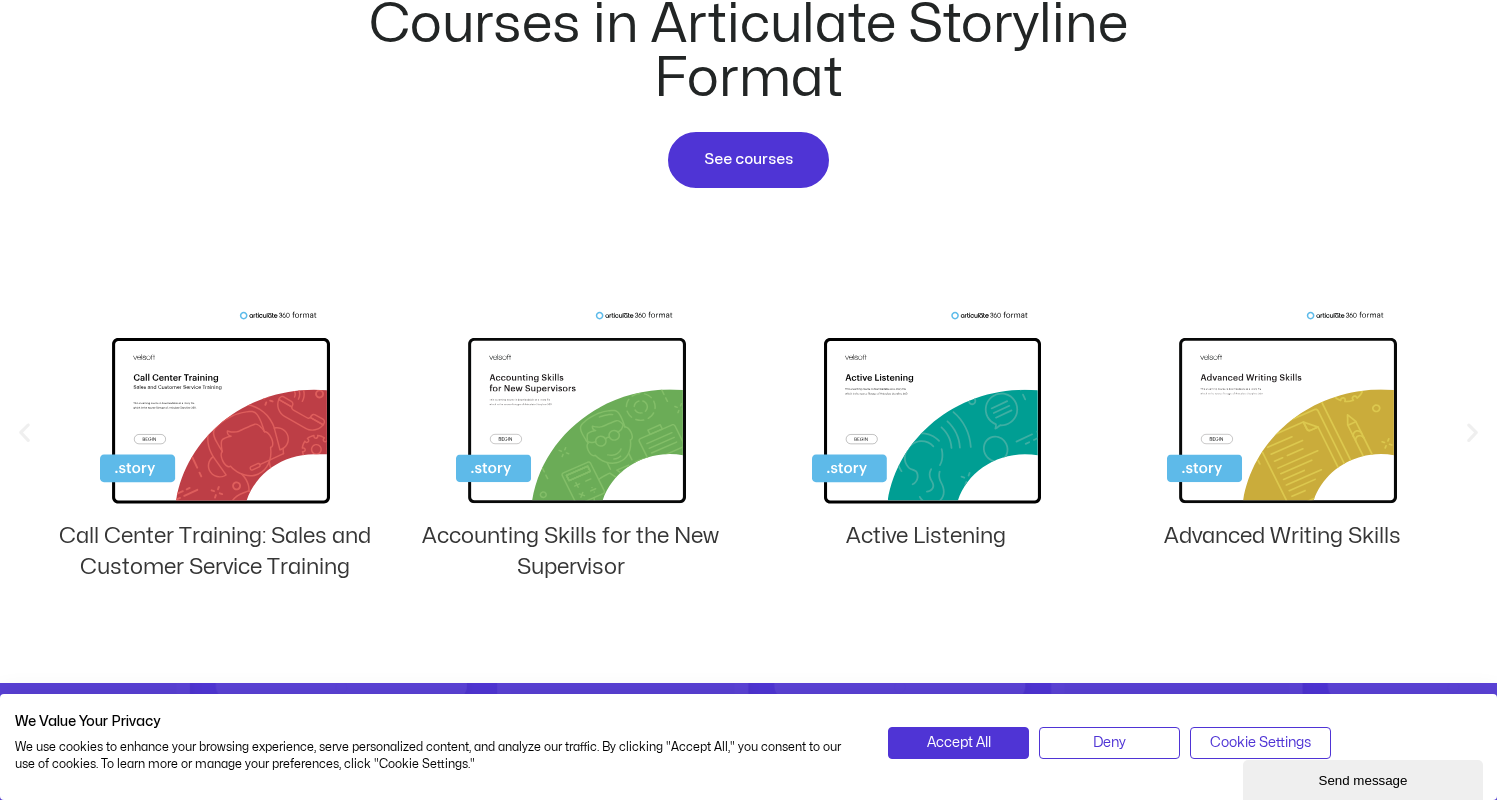 click at bounding box center (1472, 431) 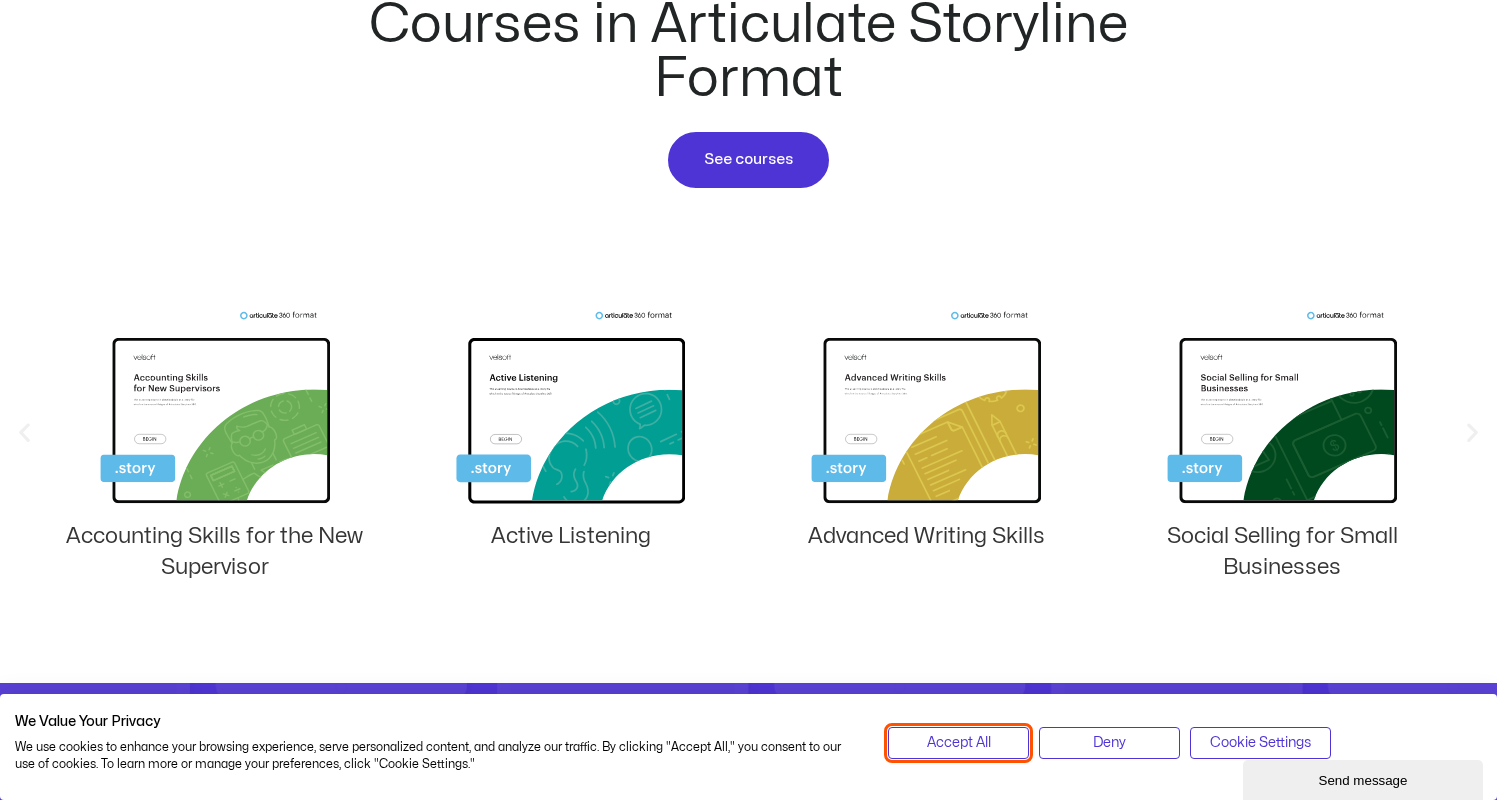 click on "Accept All" at bounding box center [959, 743] 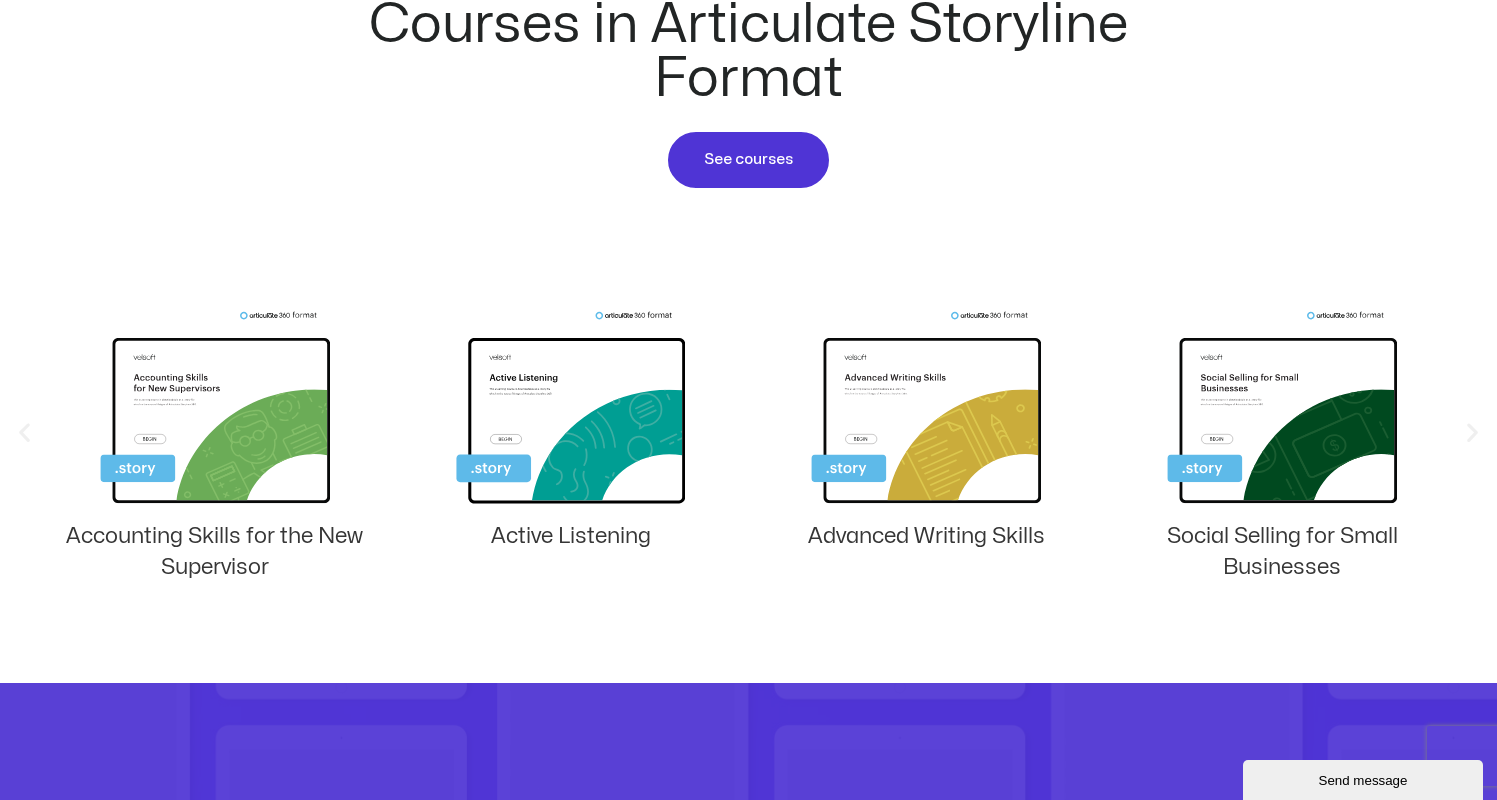 click at bounding box center (1472, 431) 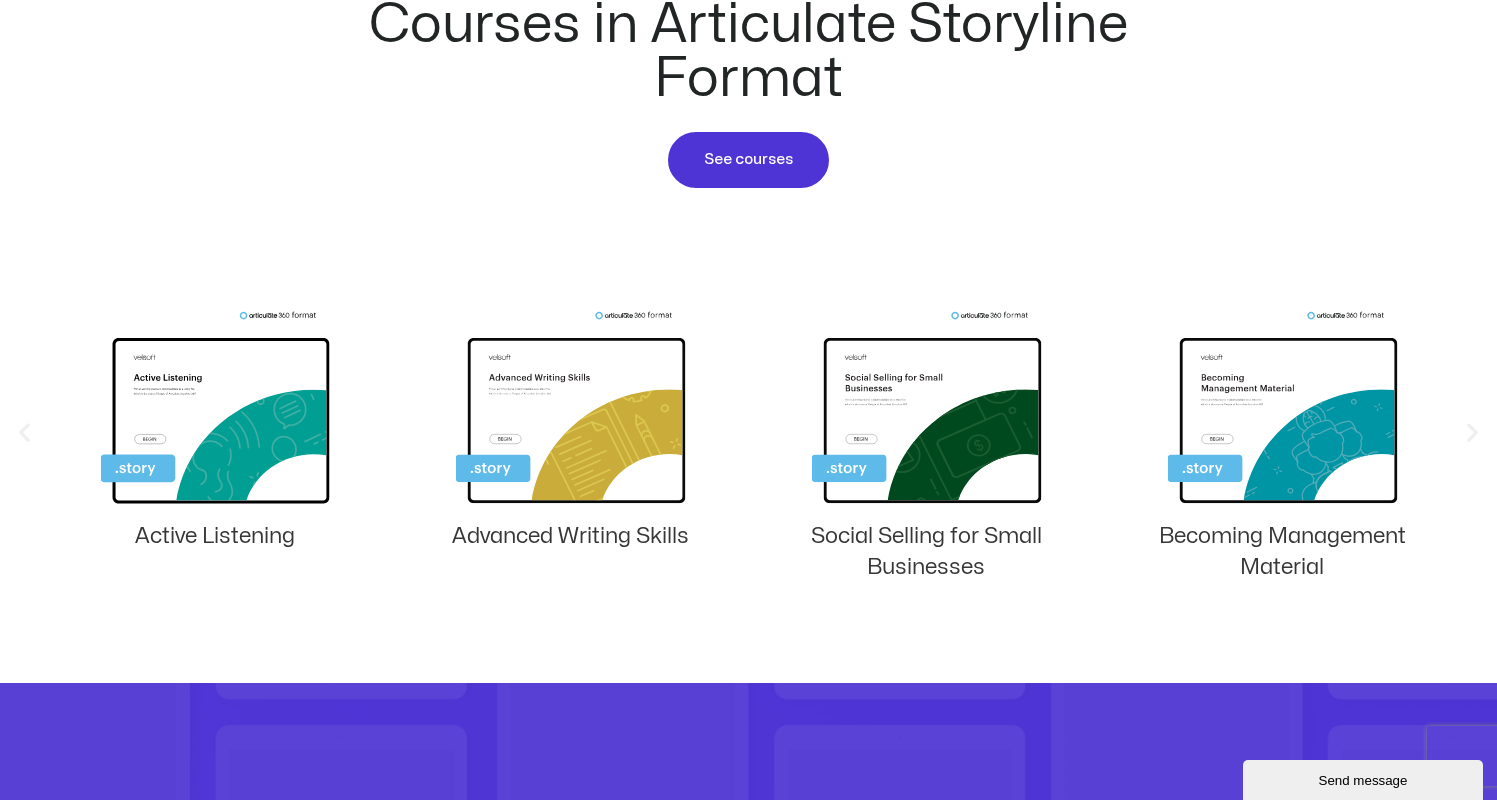 click at bounding box center [1472, 431] 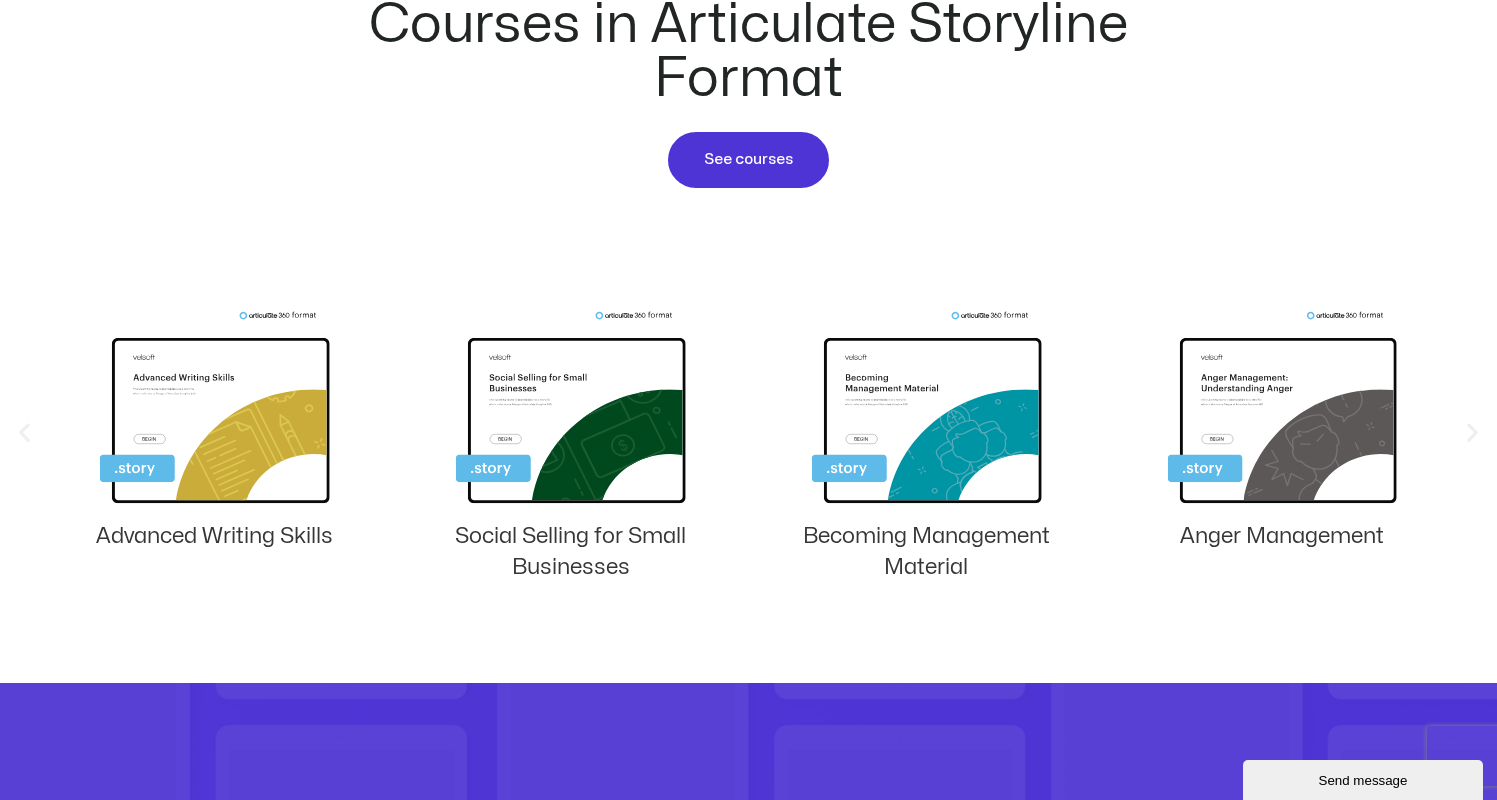 click at bounding box center (1472, 431) 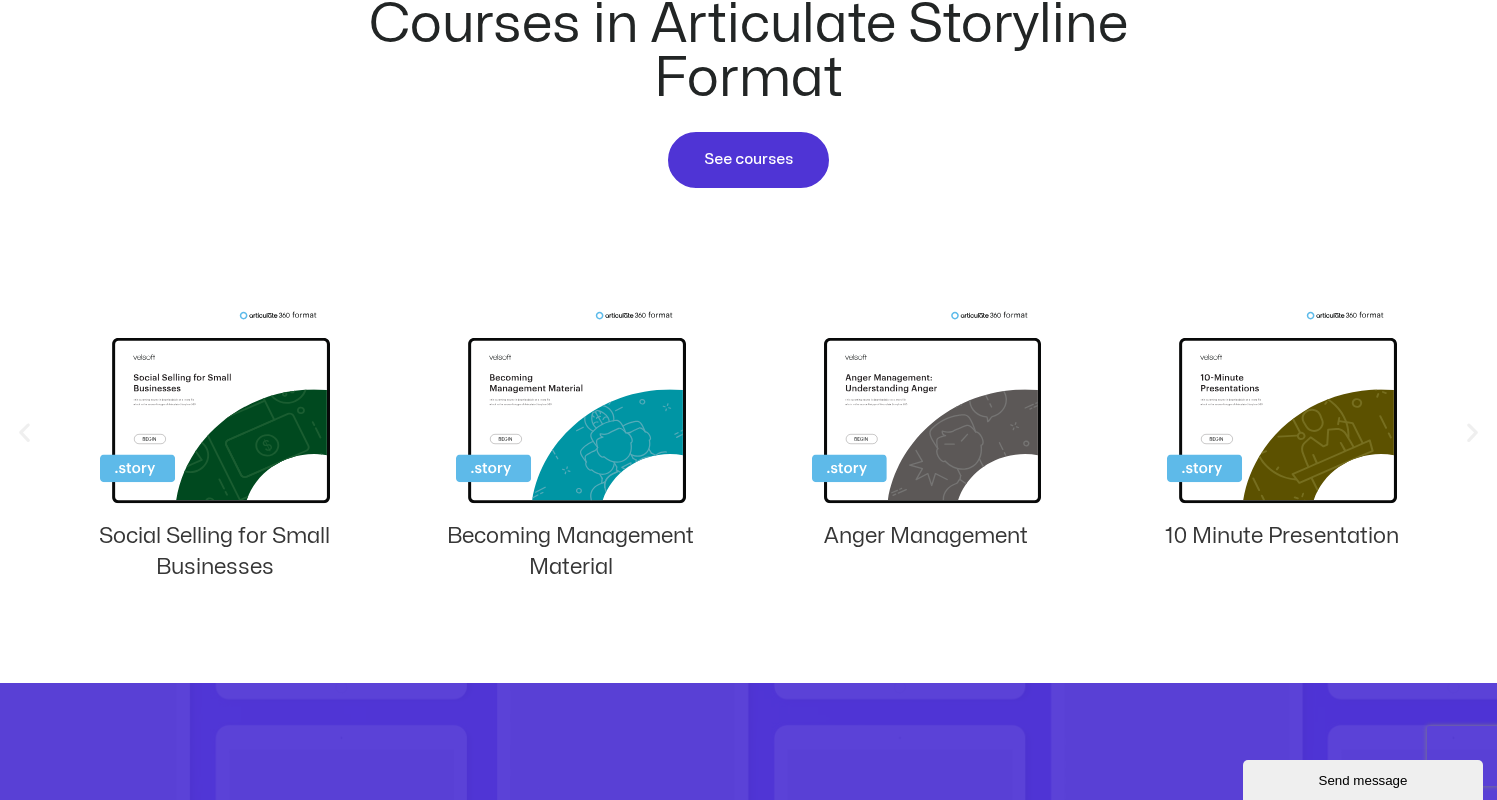 click at bounding box center [1472, 431] 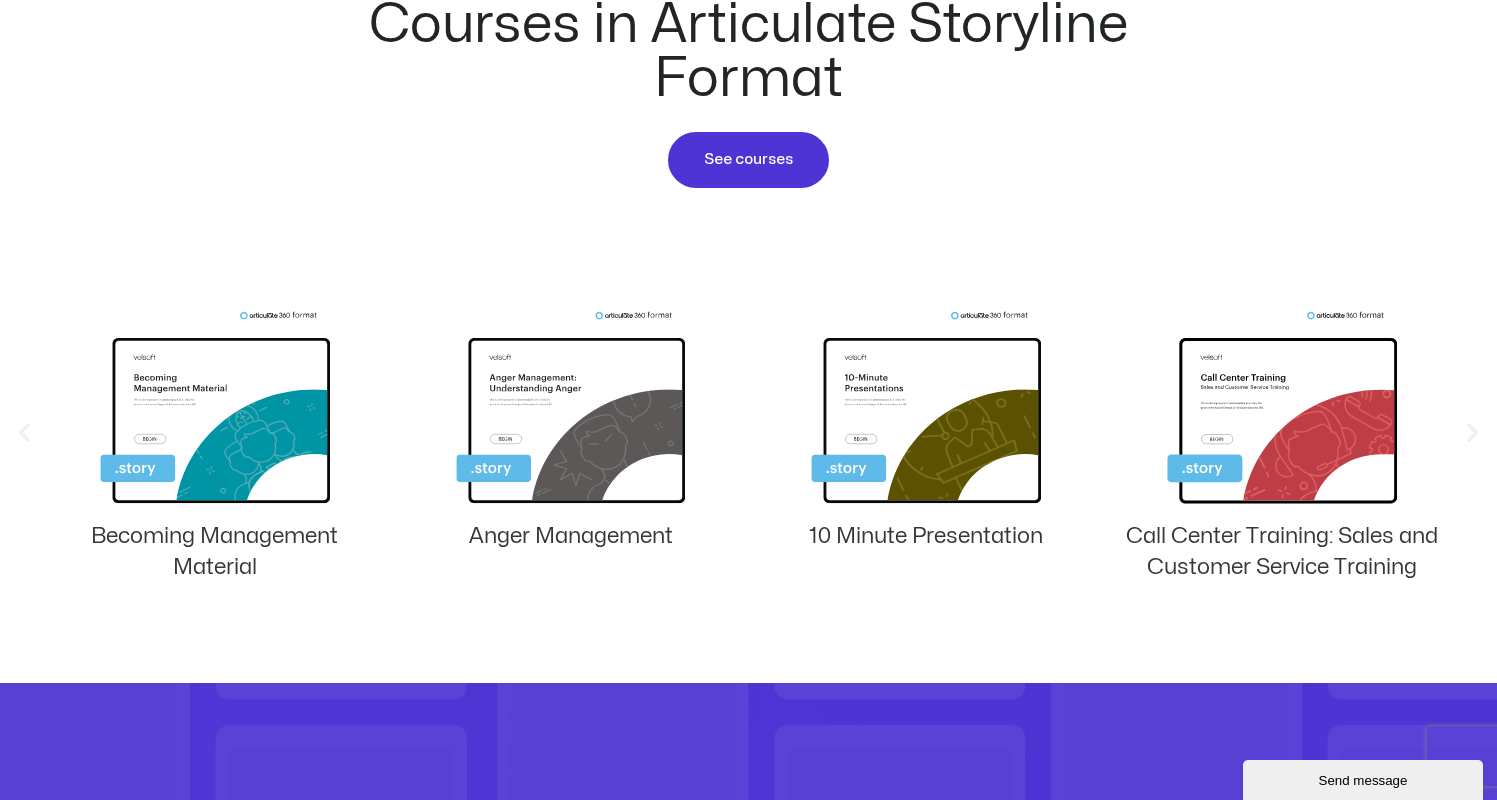 click at bounding box center [1472, 431] 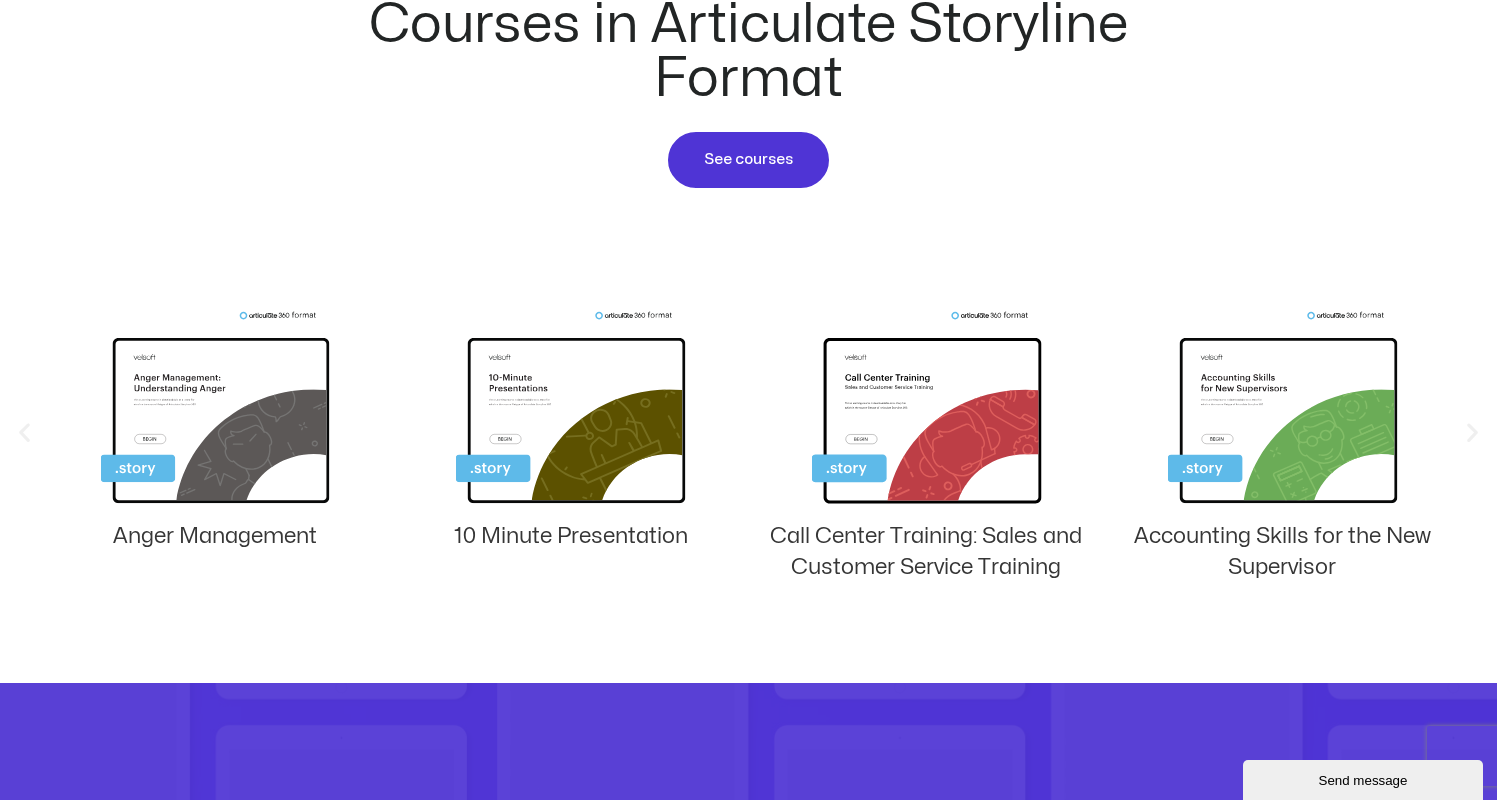 click at bounding box center [1472, 431] 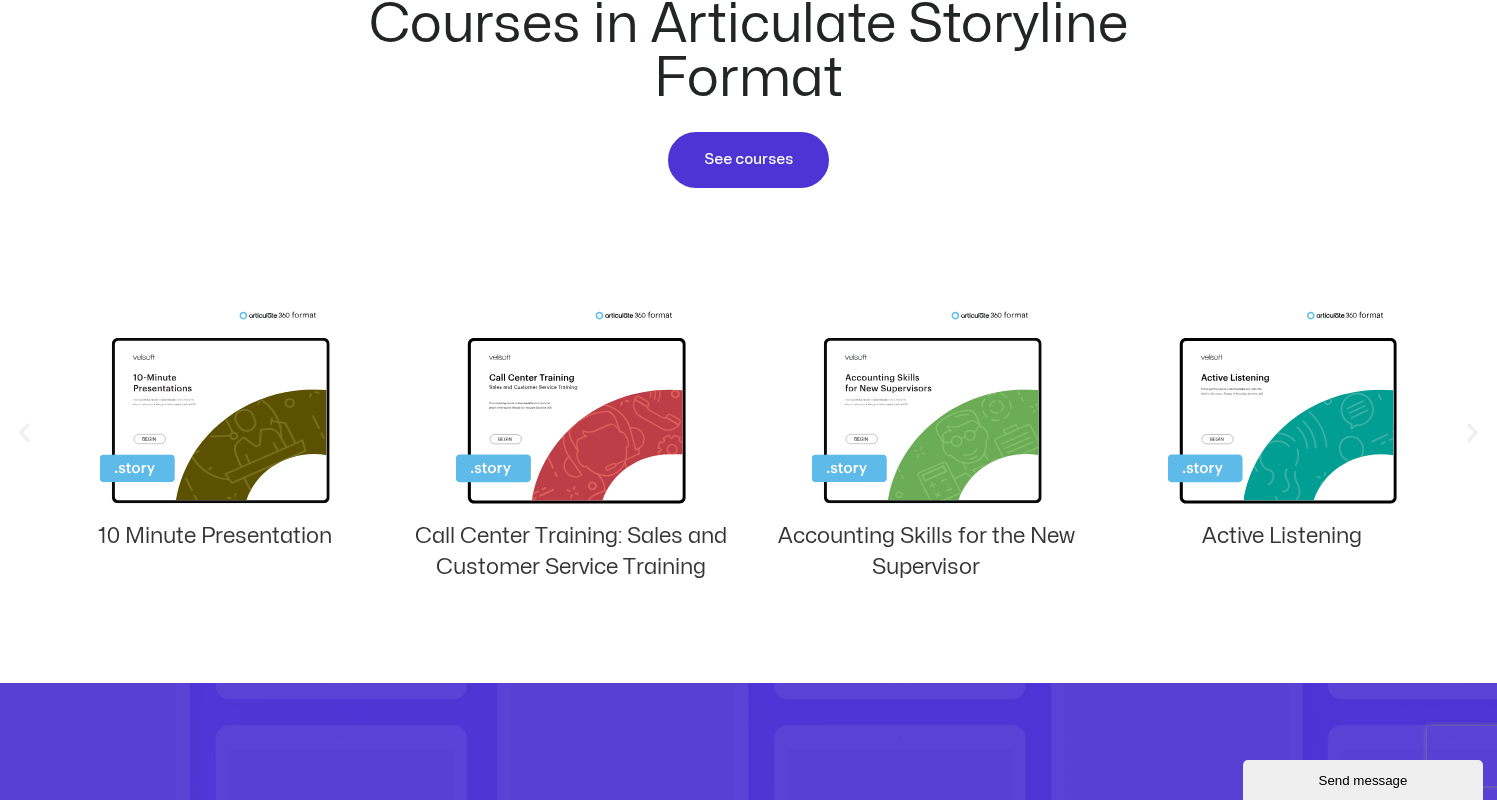click at bounding box center (1472, 431) 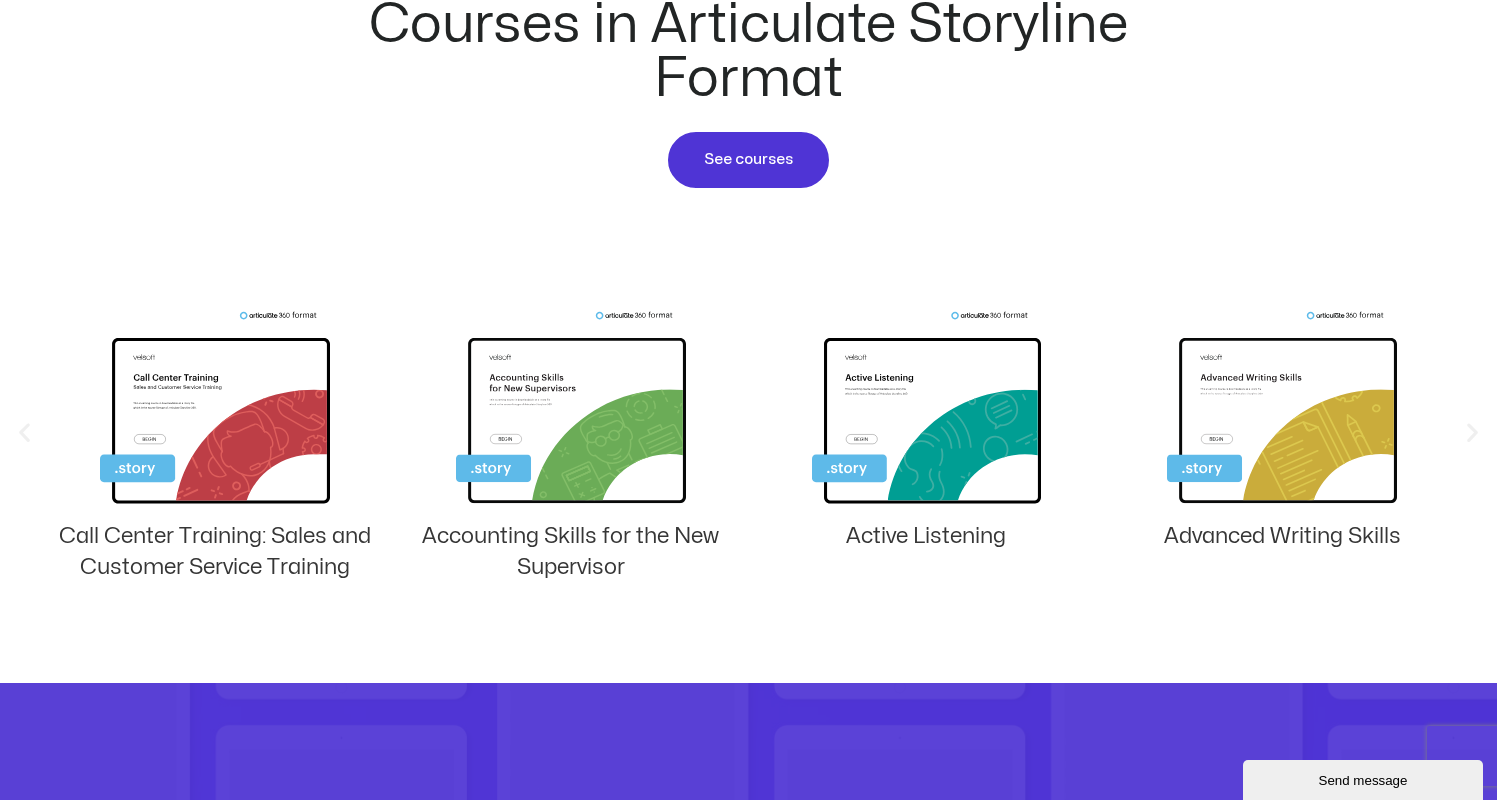 click at bounding box center [1472, 431] 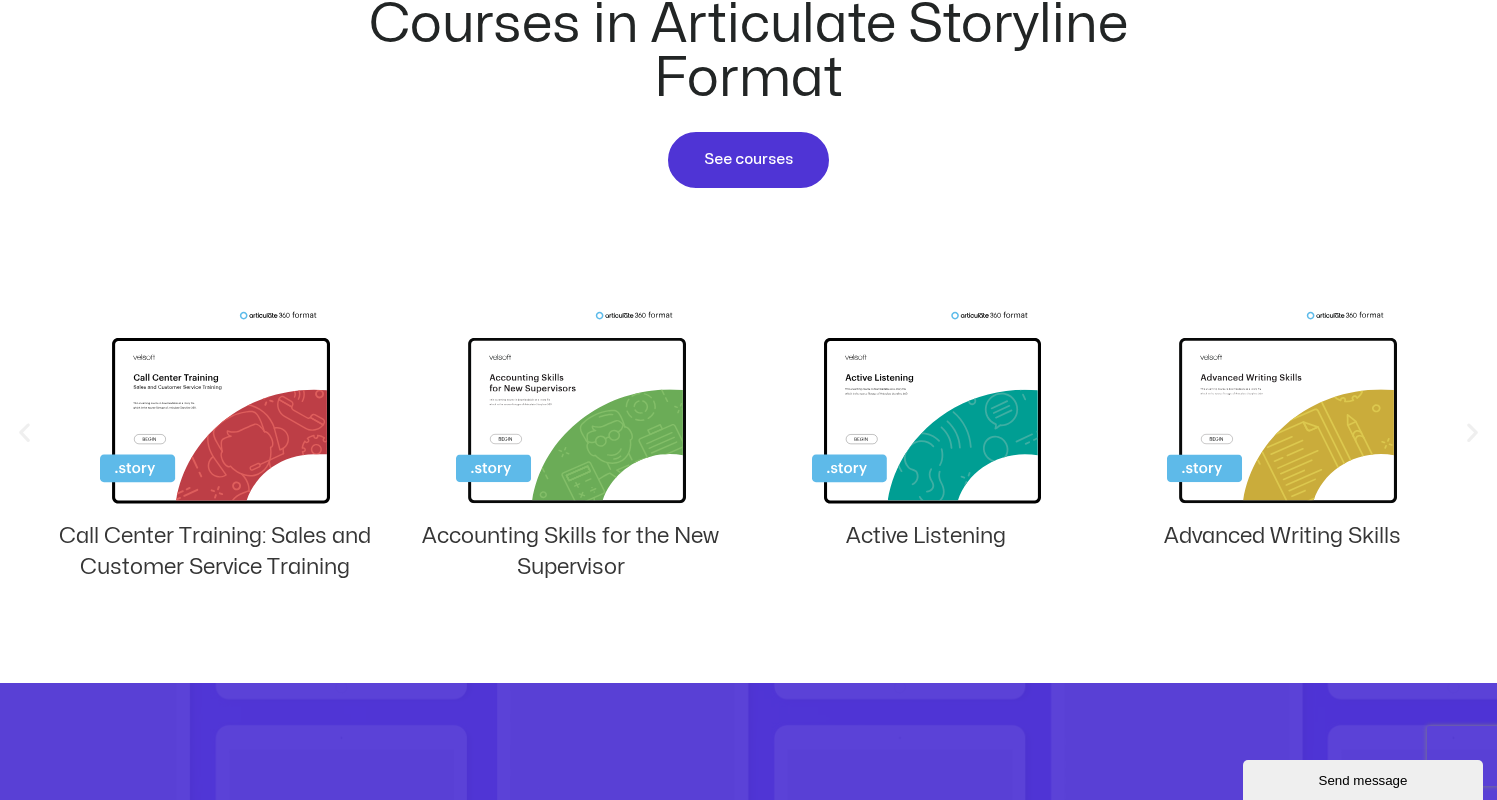 click at bounding box center (1282, 411) 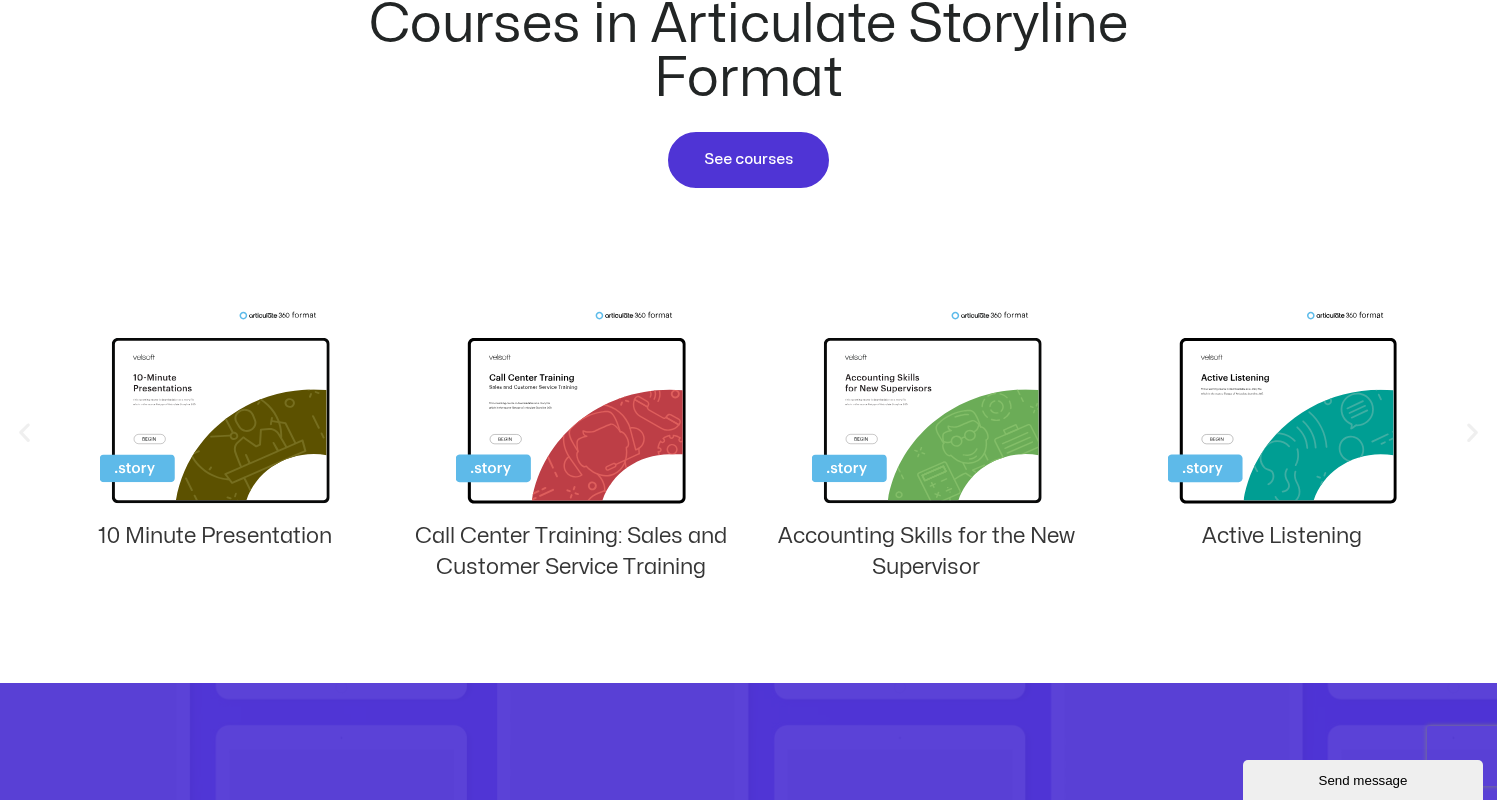 click at bounding box center (1282, 411) 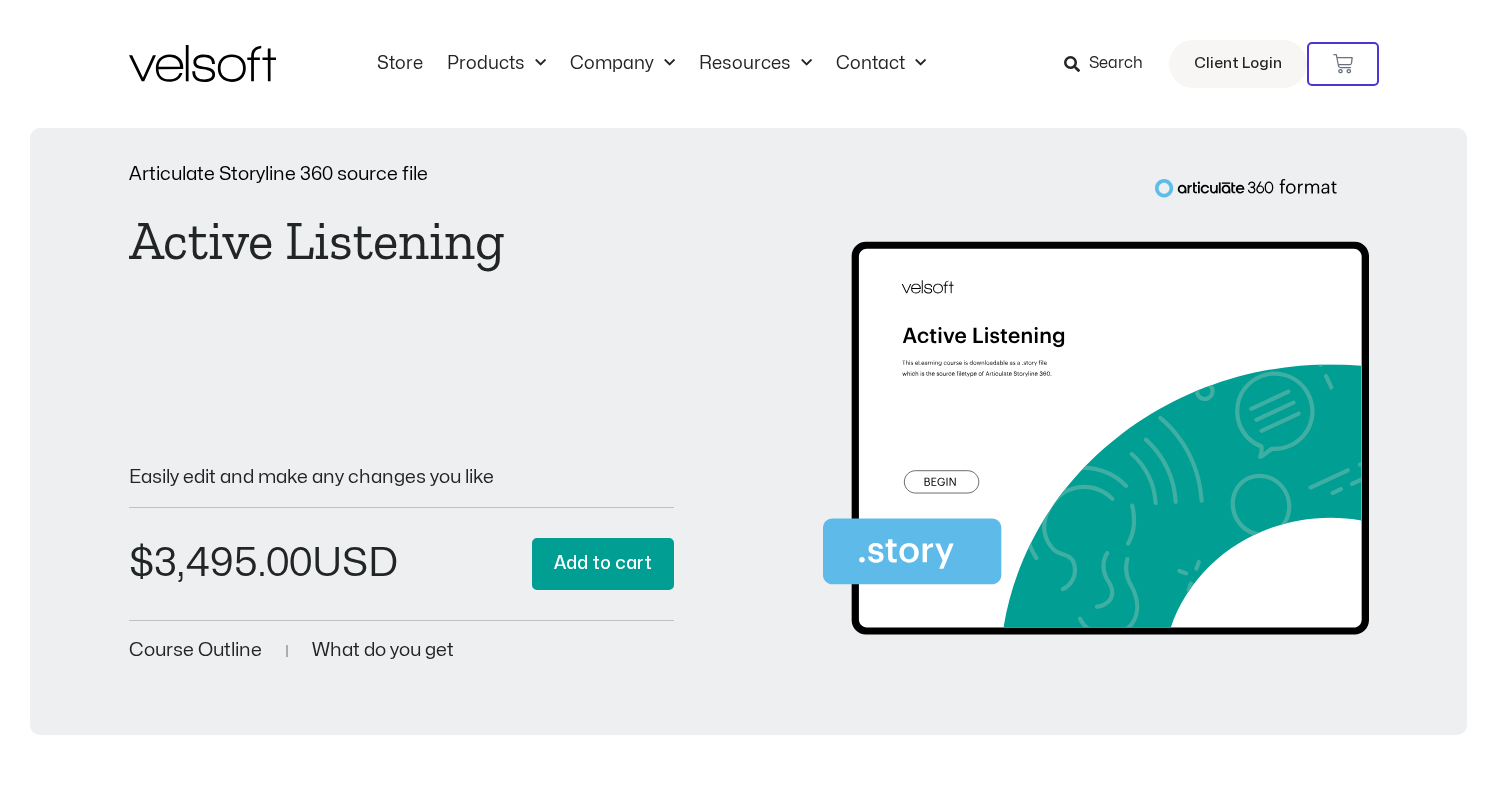 scroll, scrollTop: 0, scrollLeft: 0, axis: both 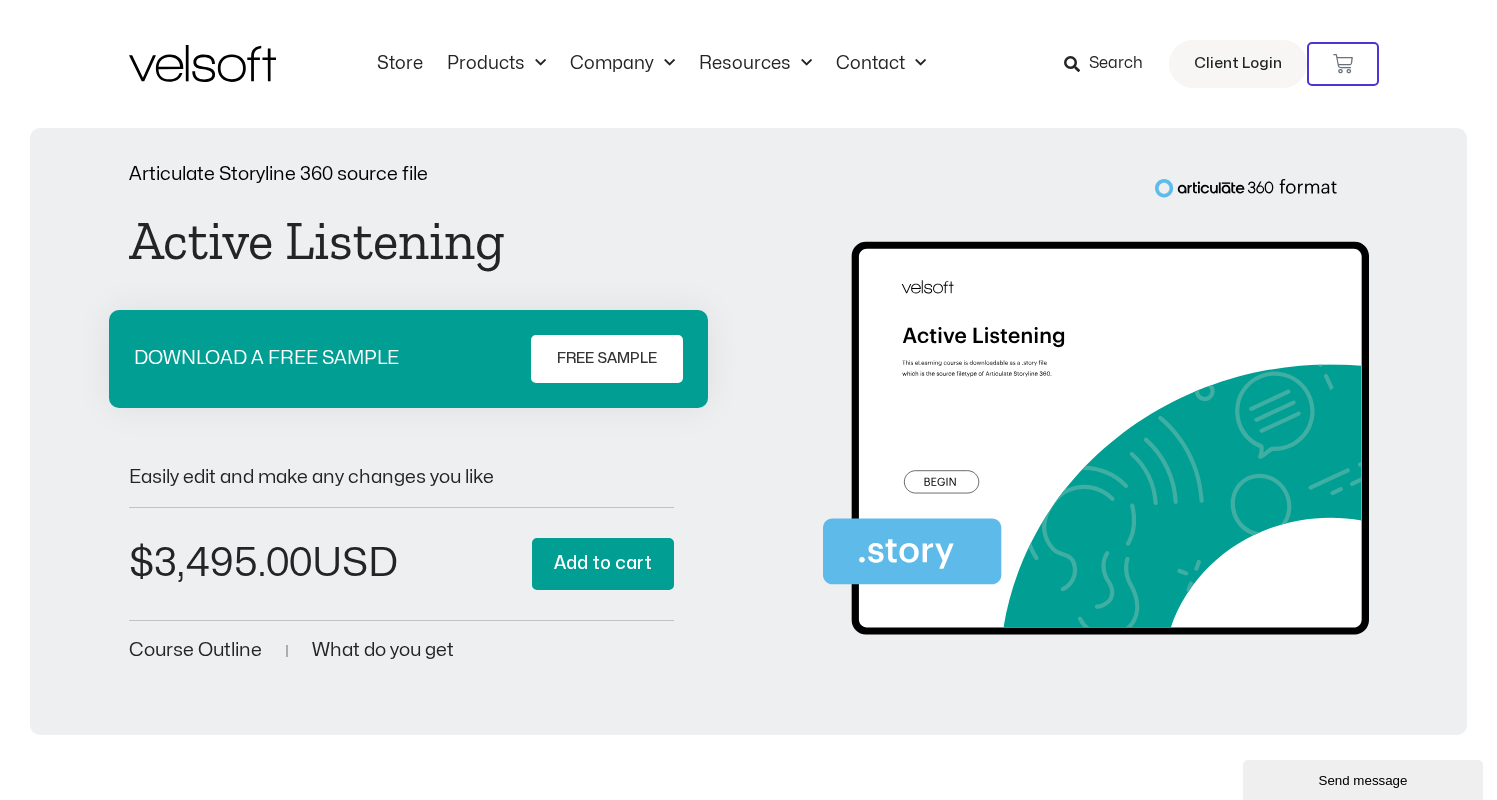 click on "FREE SAMPLE" at bounding box center (607, 359) 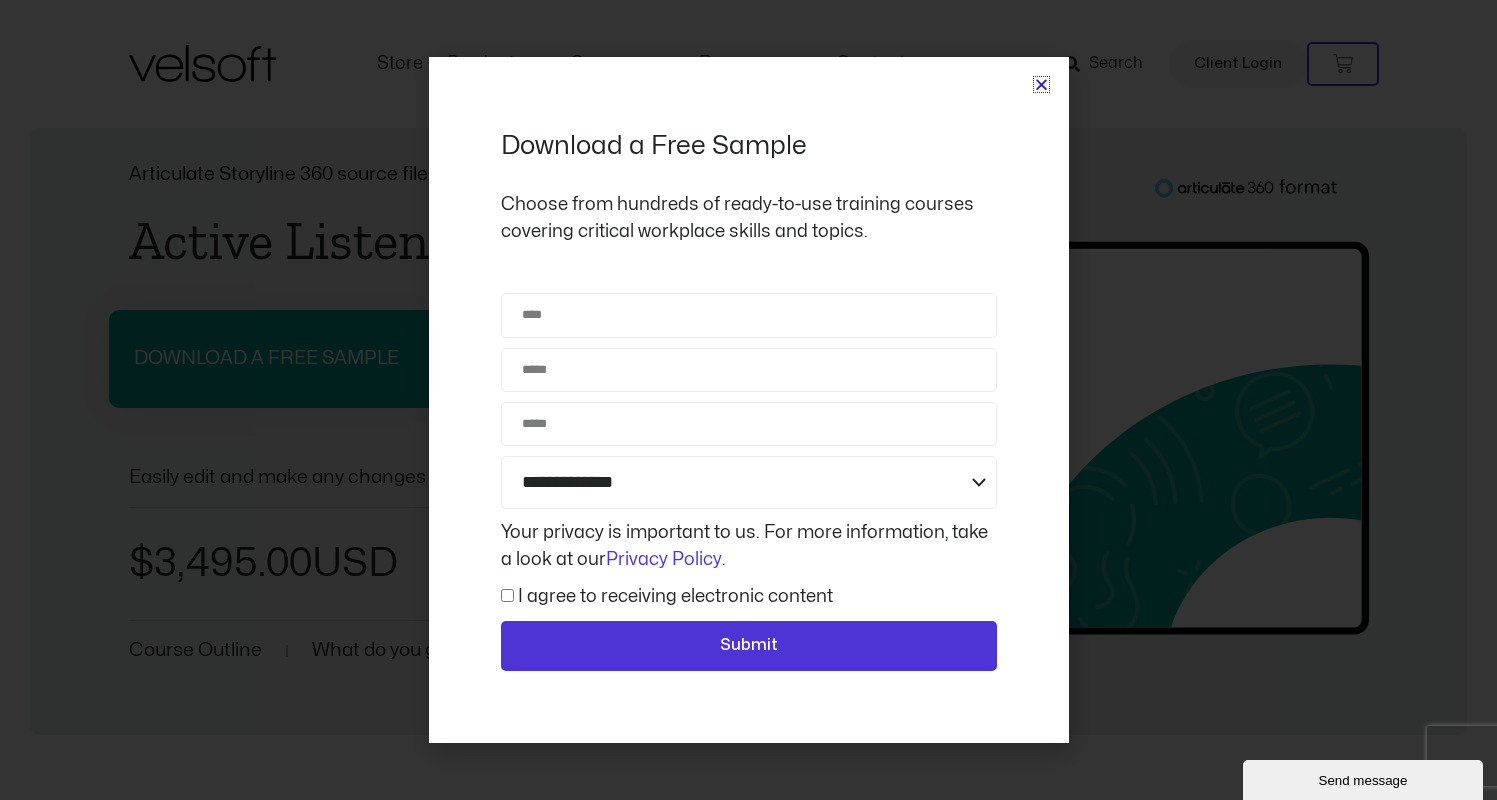 click at bounding box center [1041, 84] 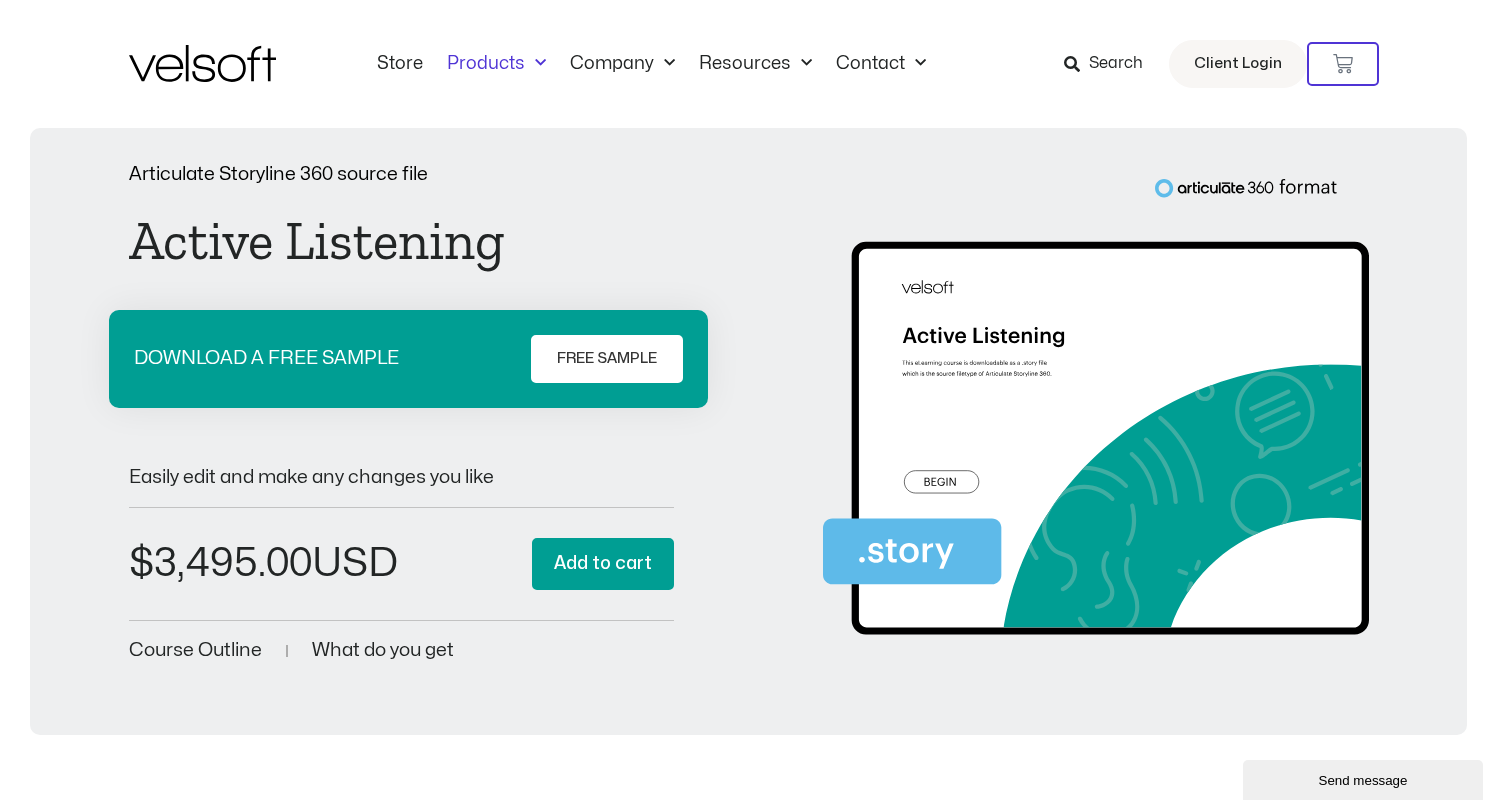 click 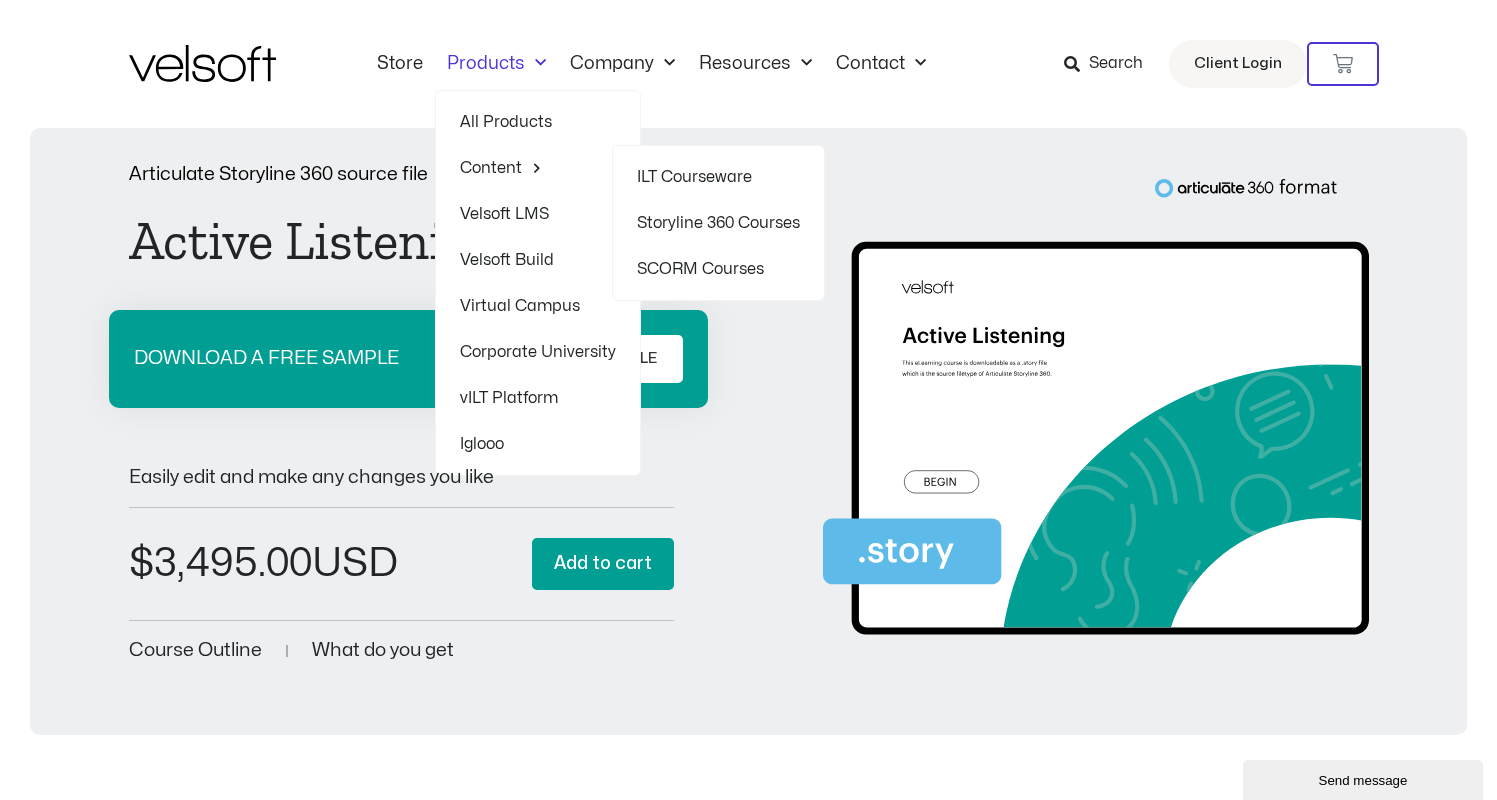 click on "SCORM Courses" 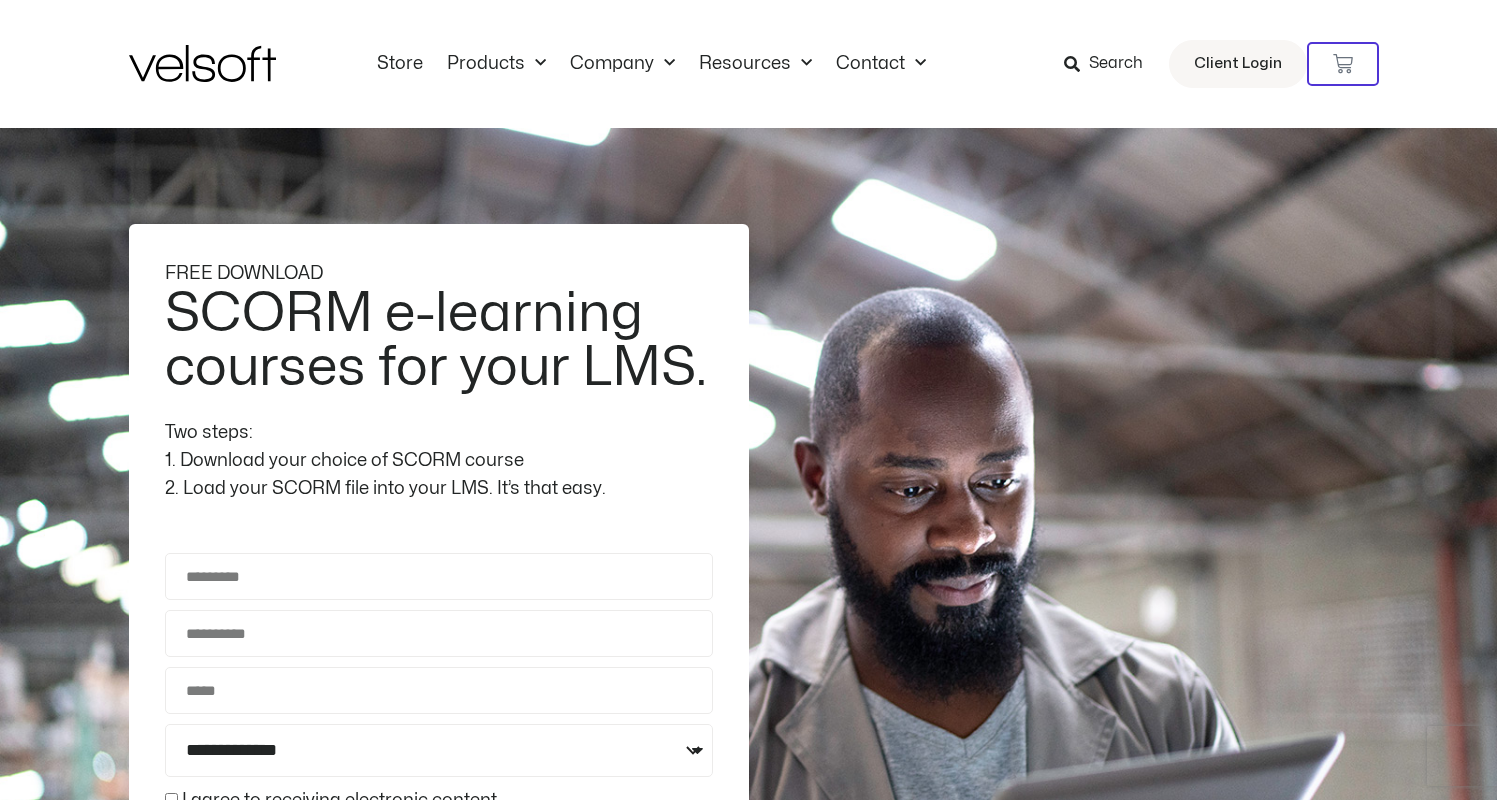 scroll, scrollTop: 0, scrollLeft: 0, axis: both 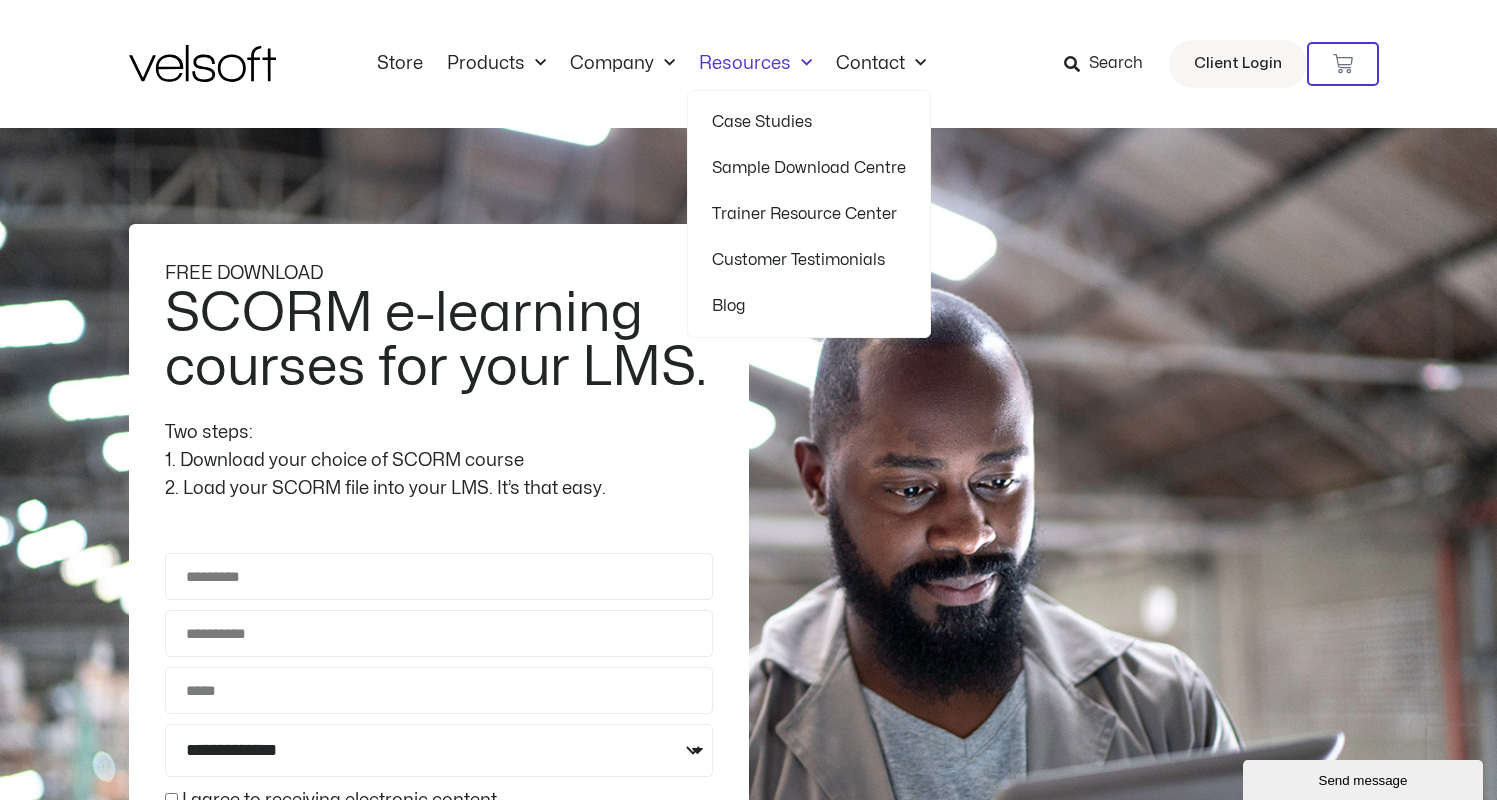 click on "Resources" 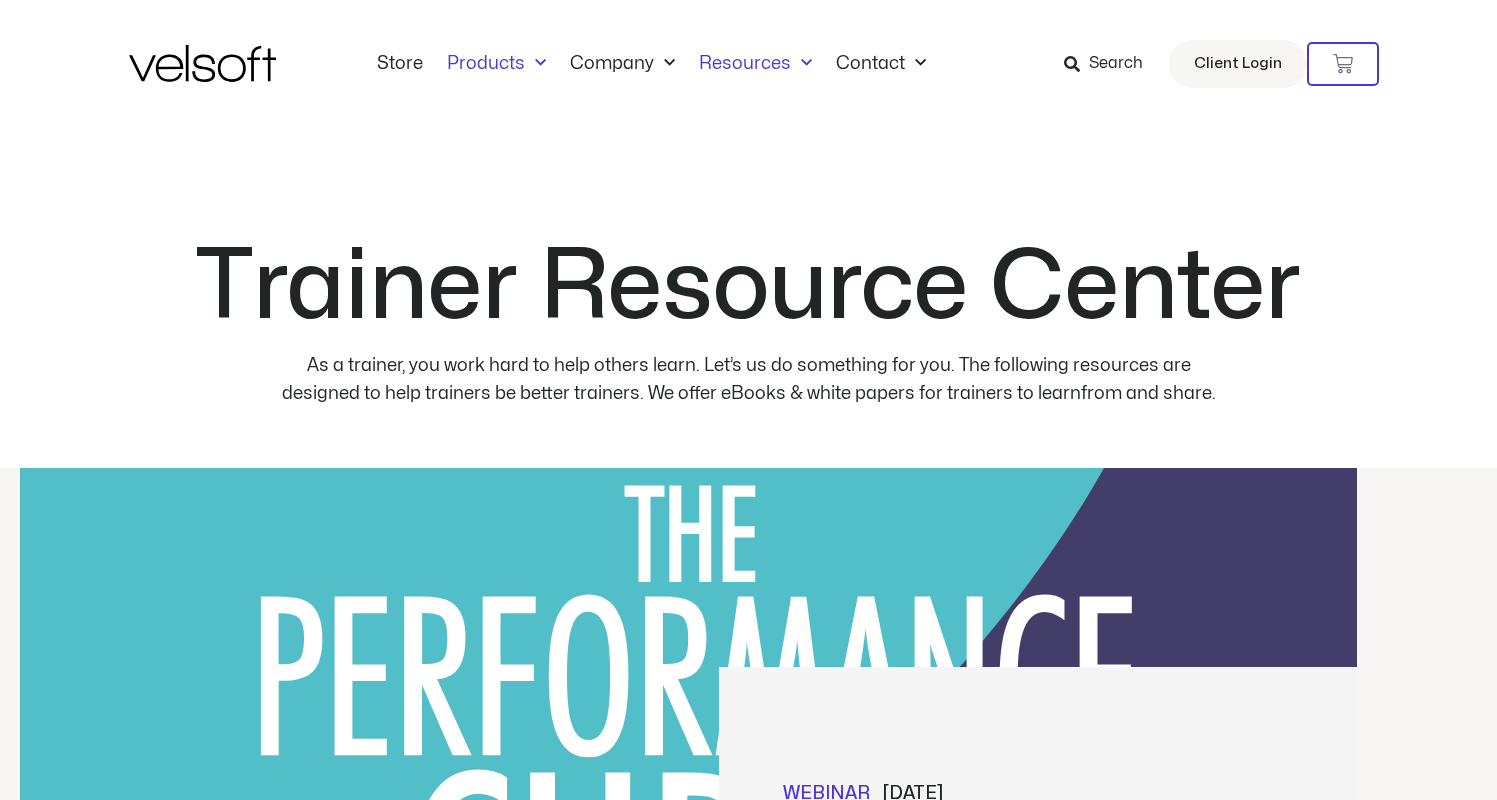 scroll, scrollTop: 0, scrollLeft: 0, axis: both 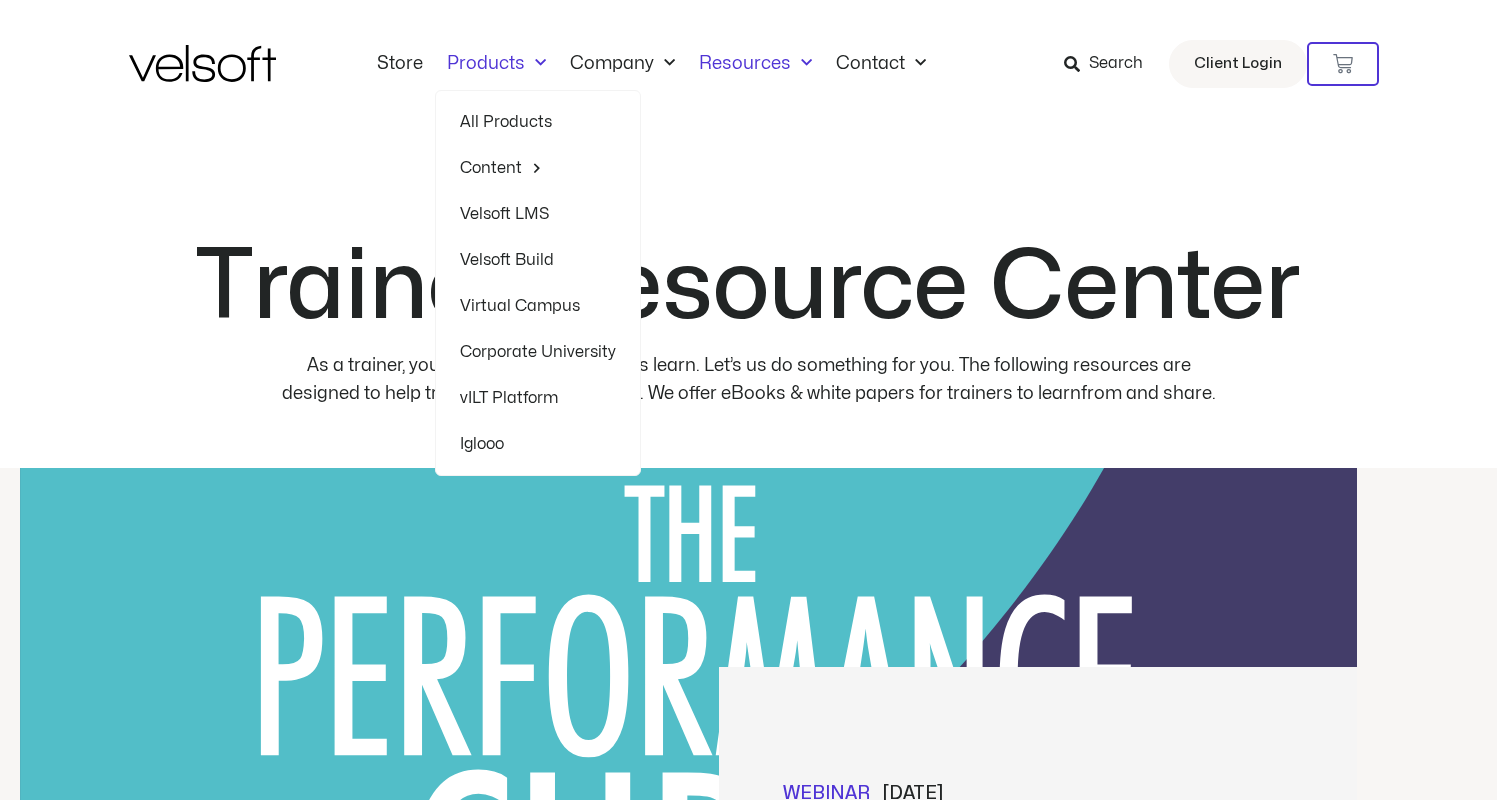click on "Products" 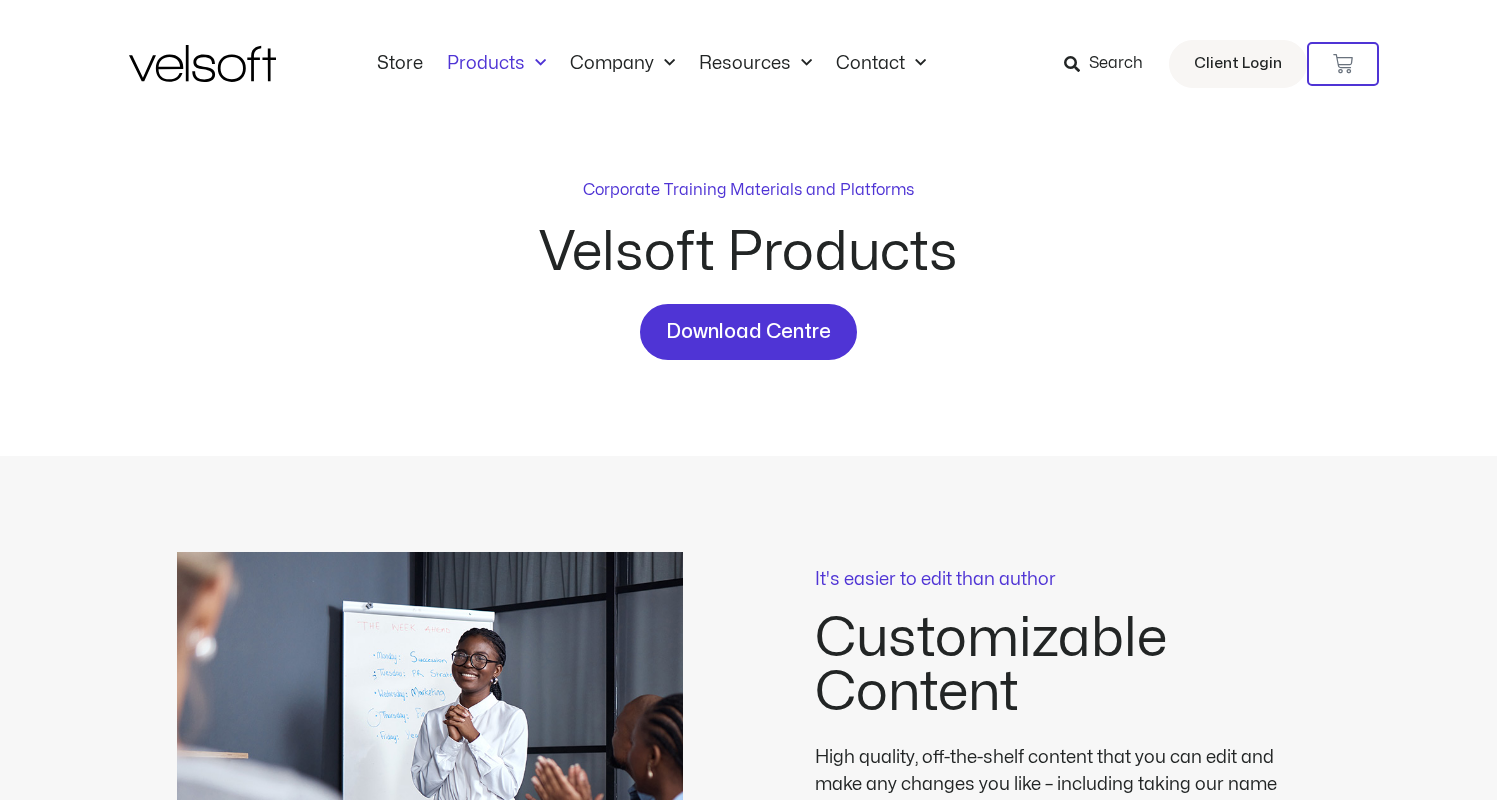scroll, scrollTop: 0, scrollLeft: 0, axis: both 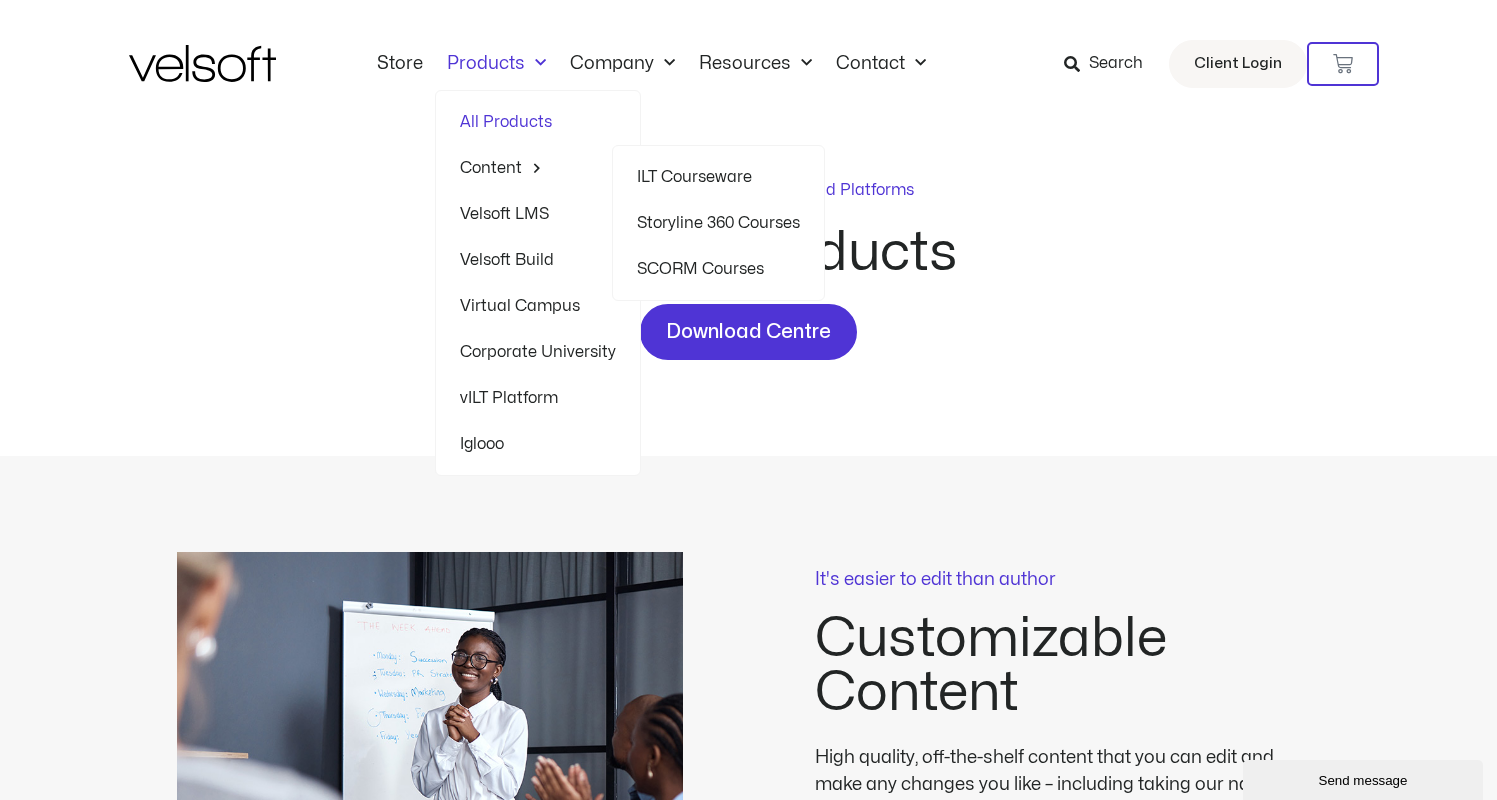 click on "Corporate Training Materials and Platforms
Velsoft Products
Download Centre" at bounding box center [749, 292] 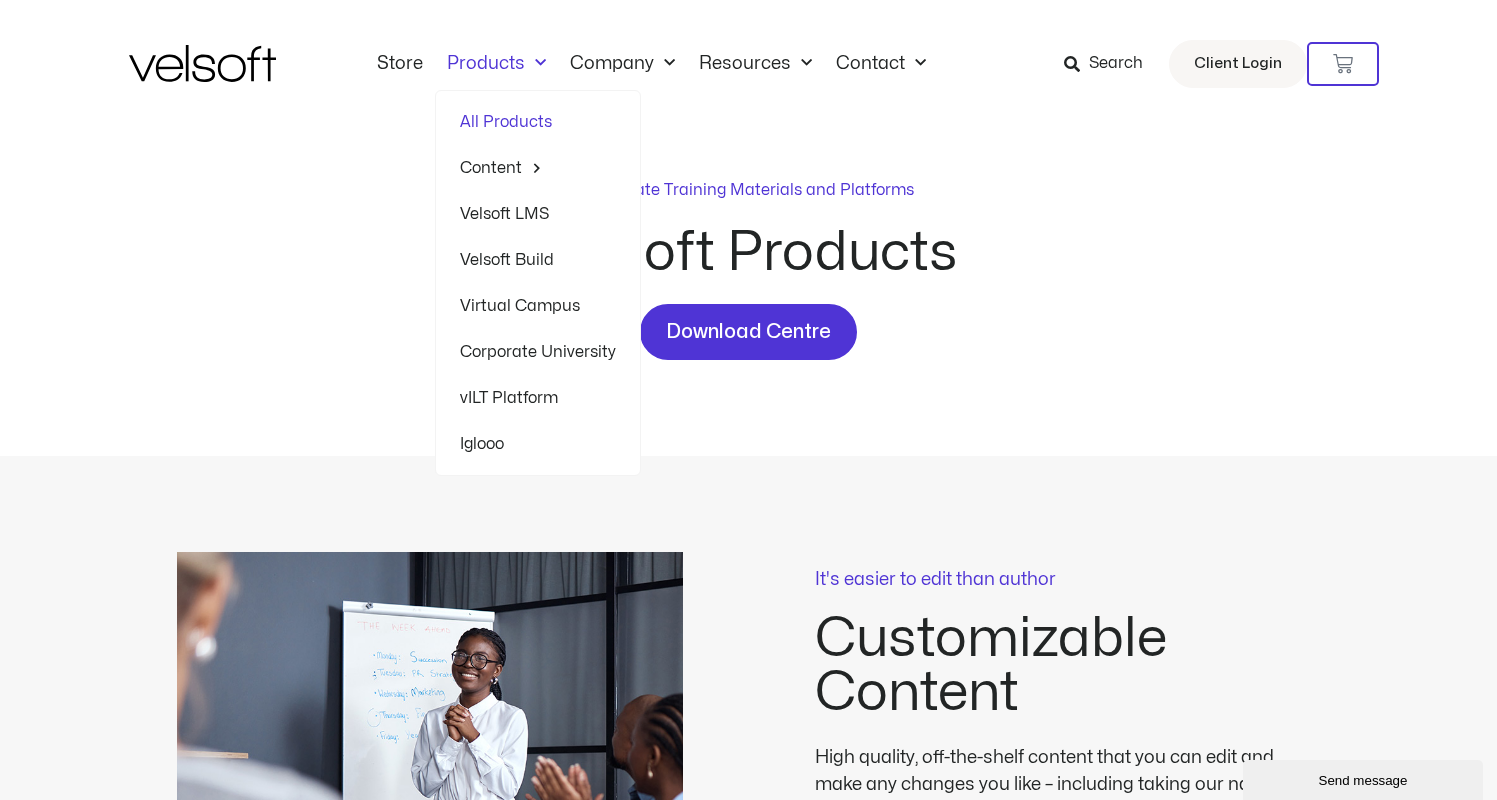 click on "Products" 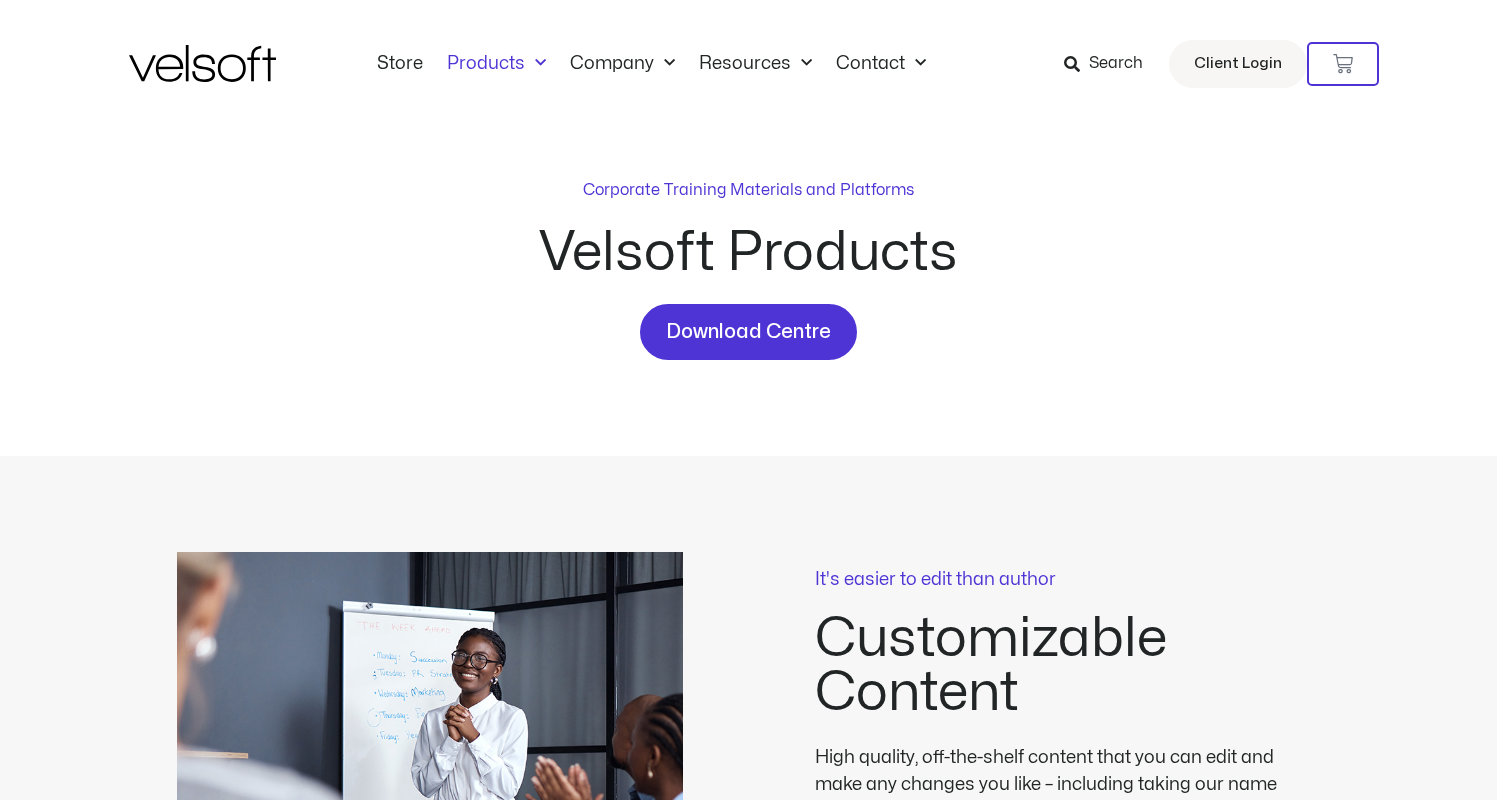 scroll, scrollTop: 0, scrollLeft: 0, axis: both 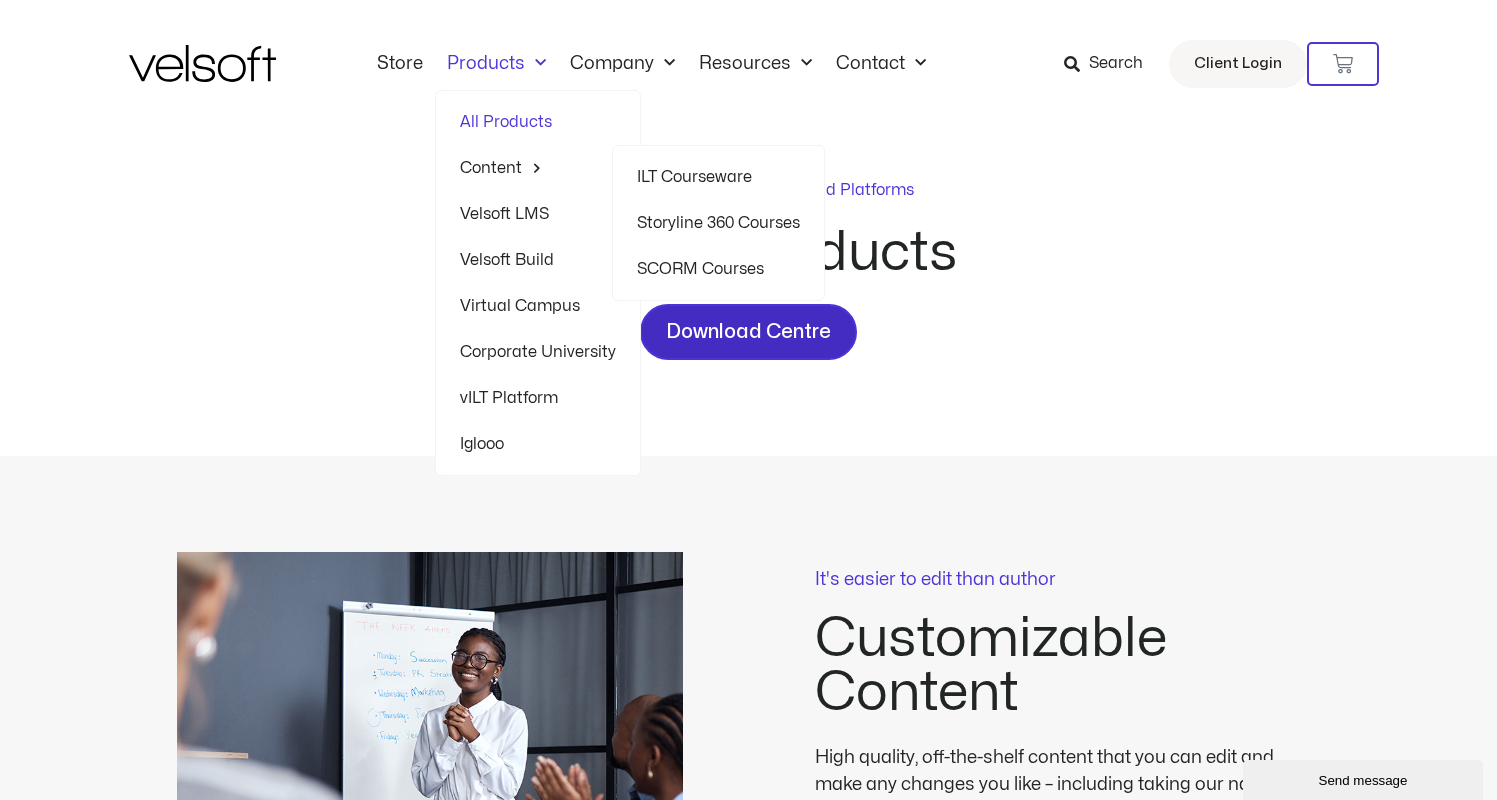 click on "Download Centre" at bounding box center [748, 332] 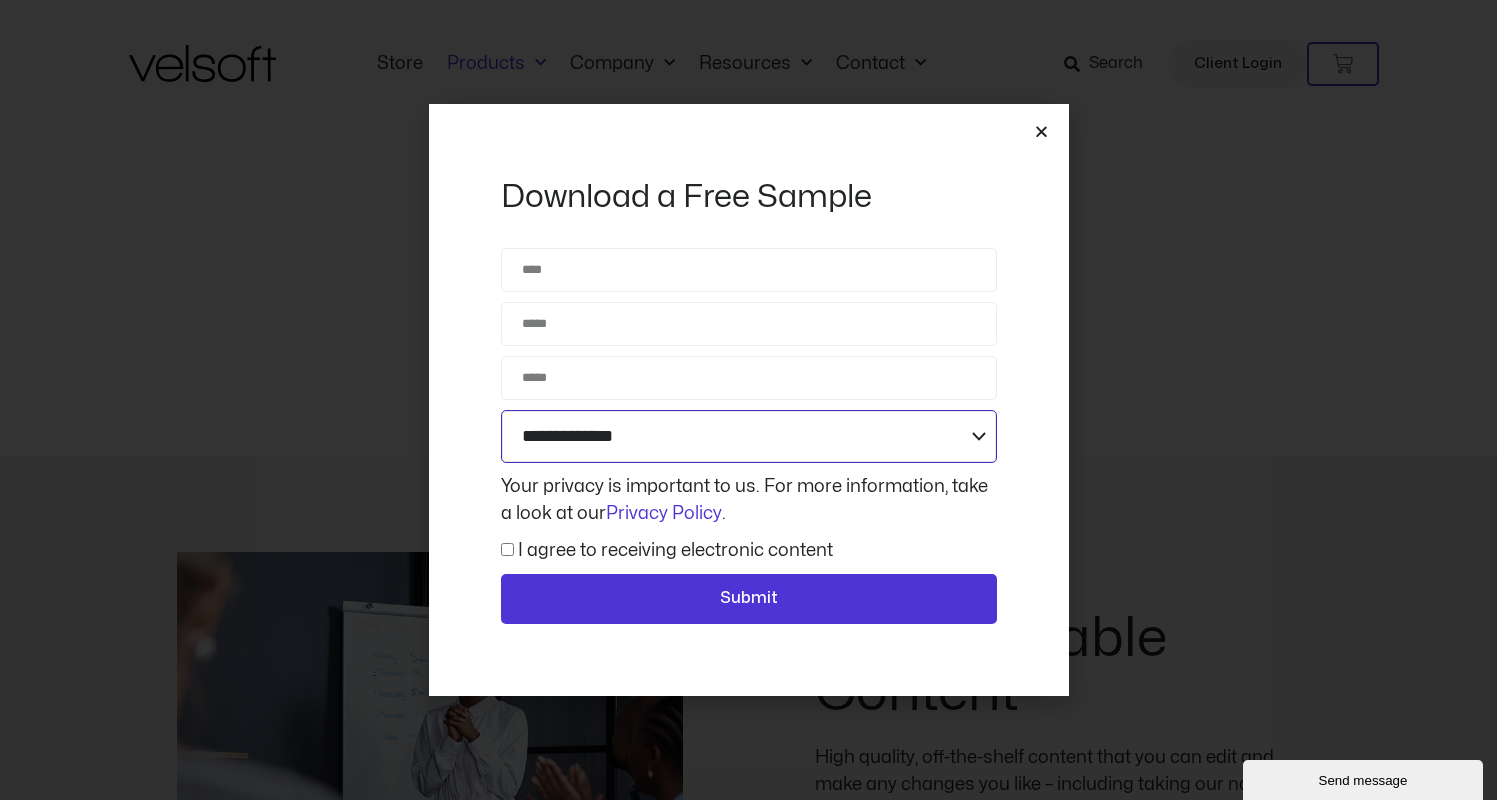 click on "**********" 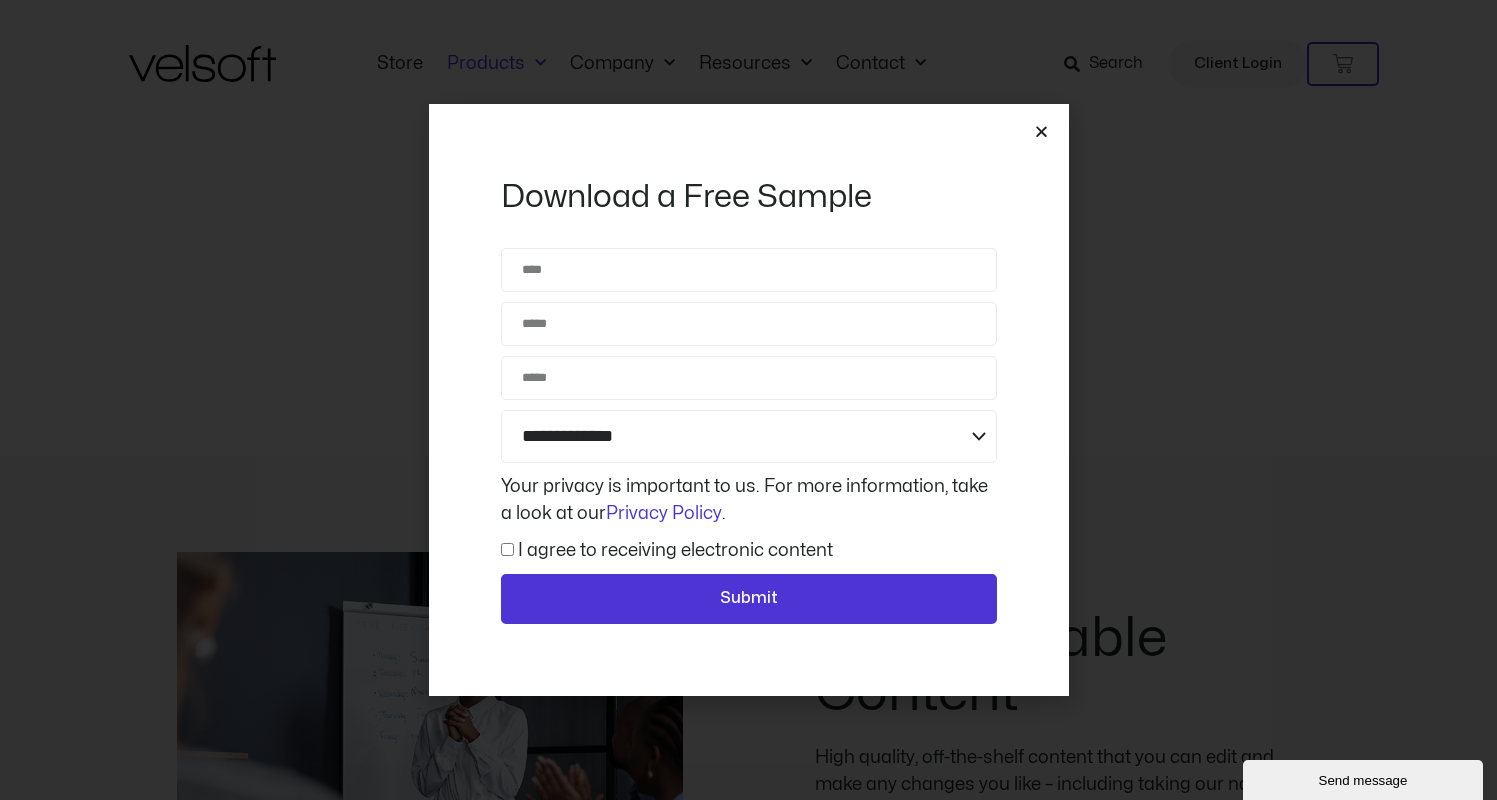 click at bounding box center [1041, 131] 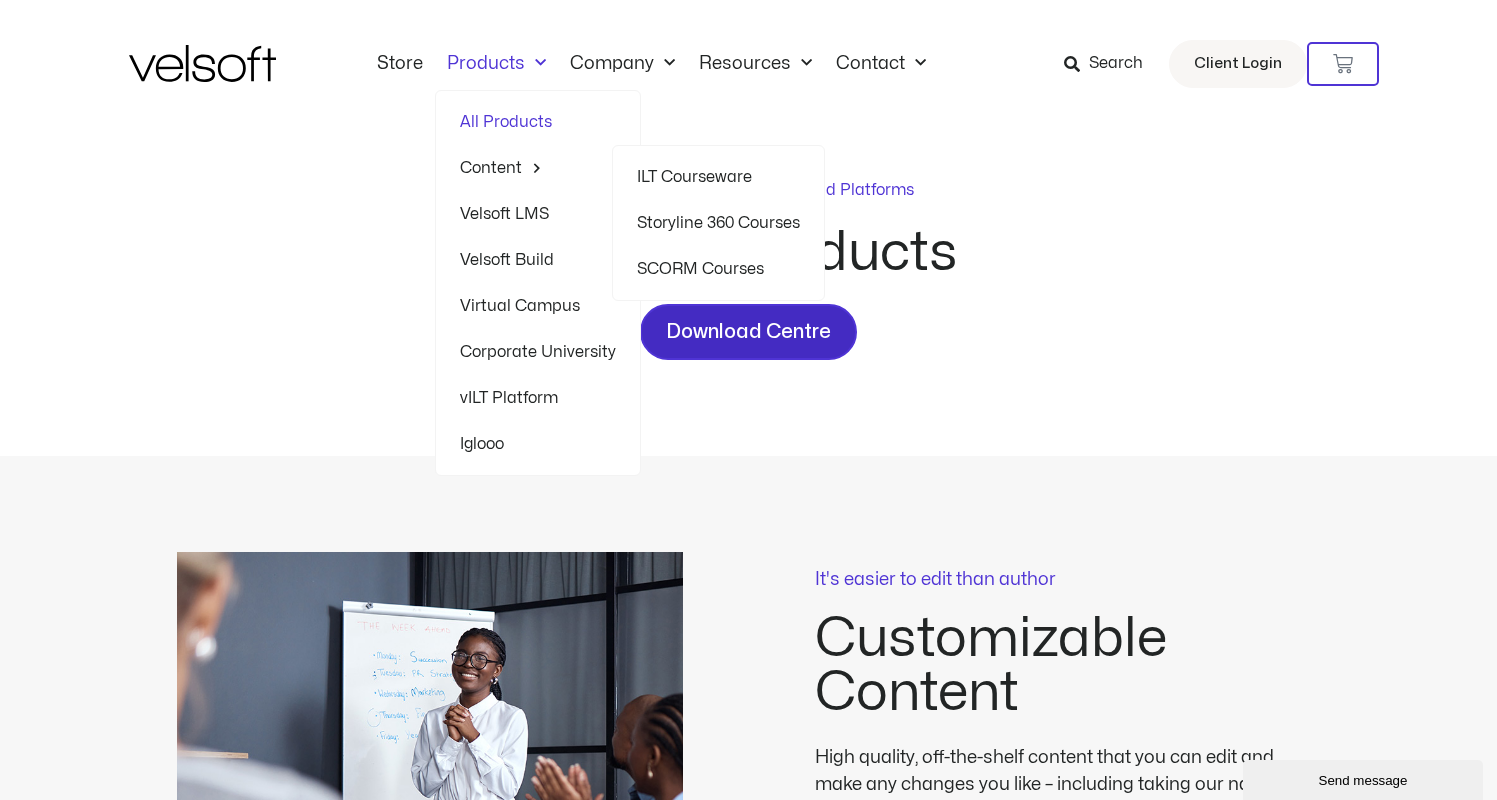 click on "Download Centre" at bounding box center [748, 332] 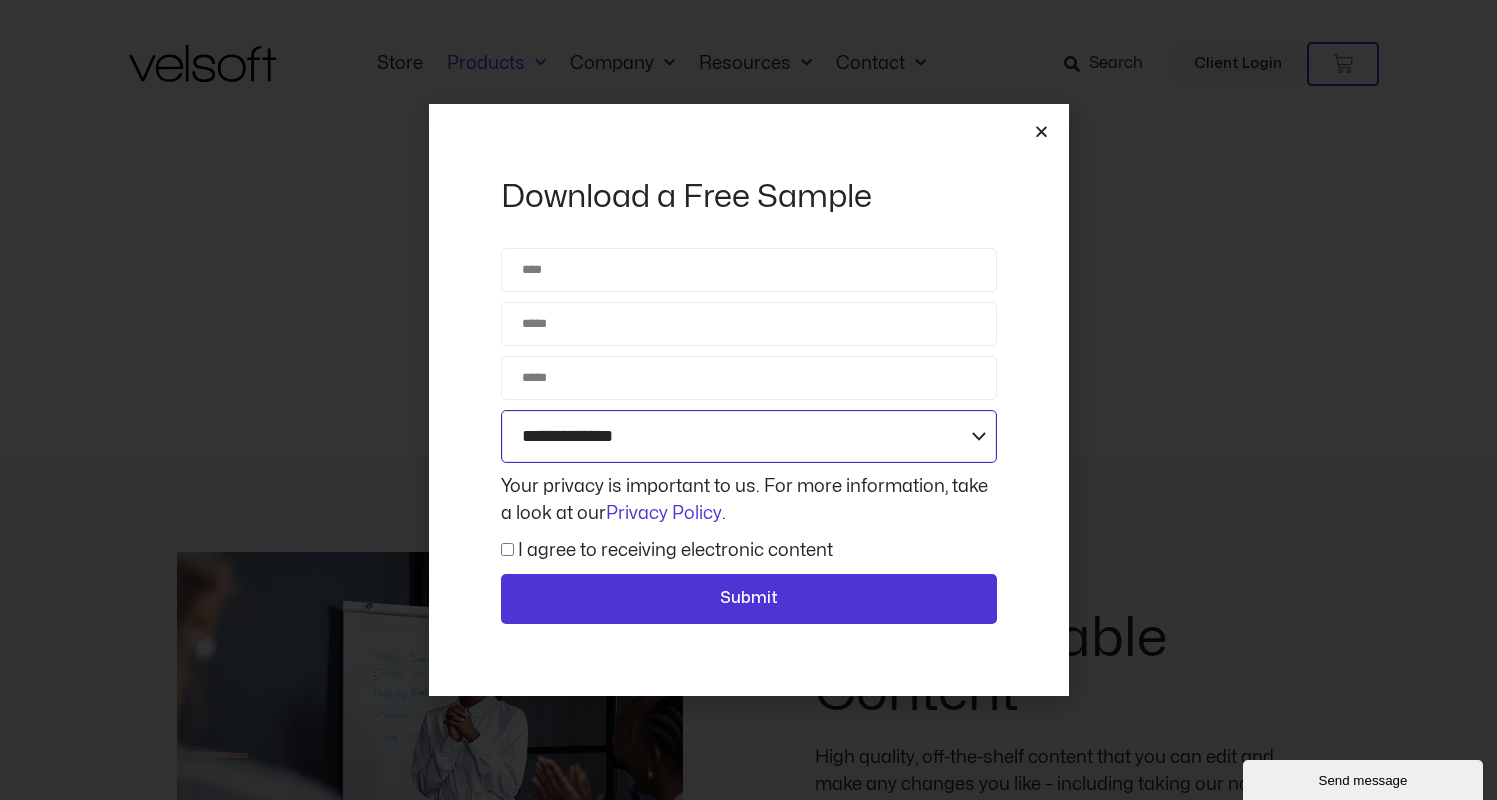 click on "**********" 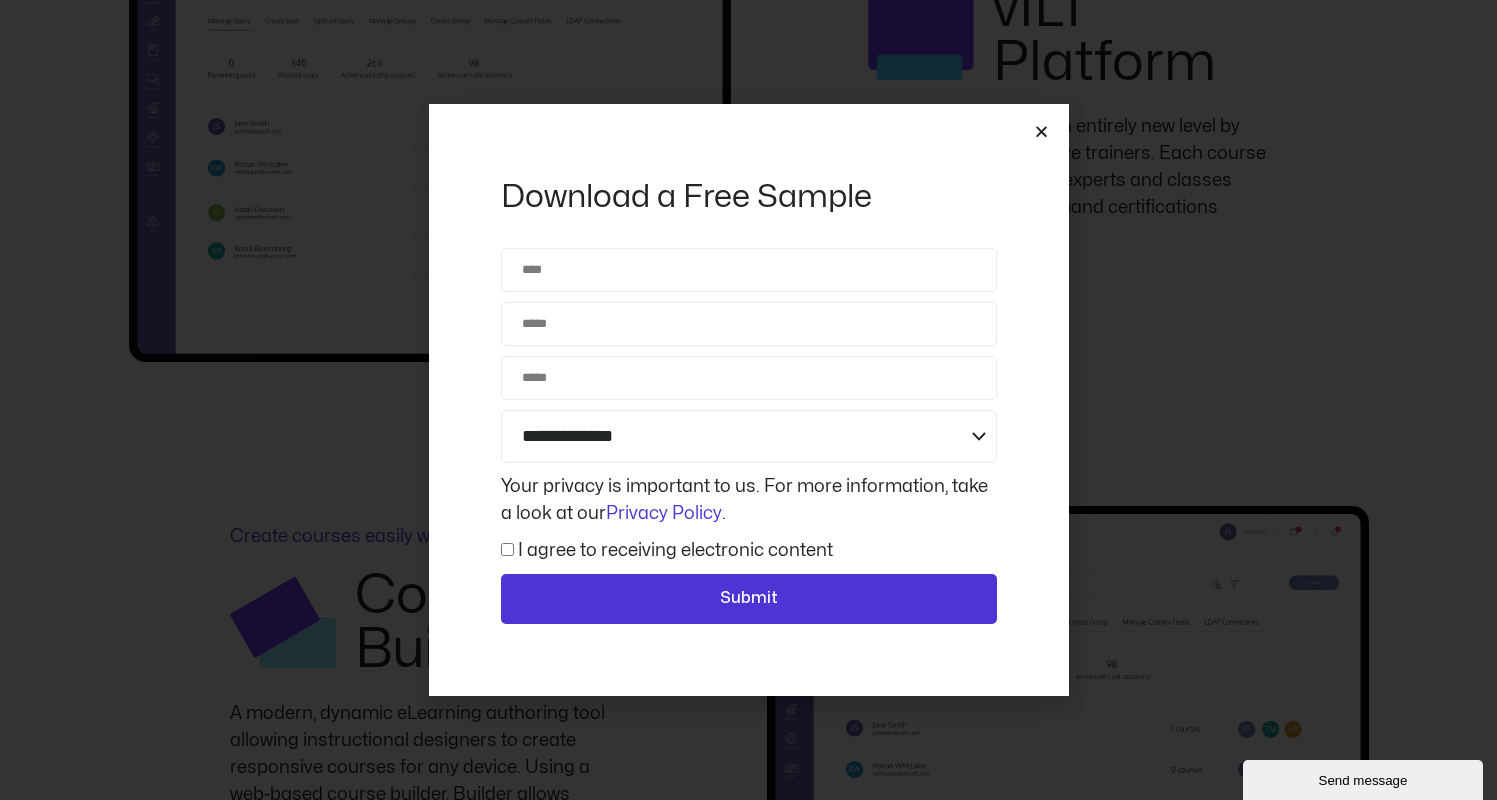 scroll, scrollTop: 2088, scrollLeft: 0, axis: vertical 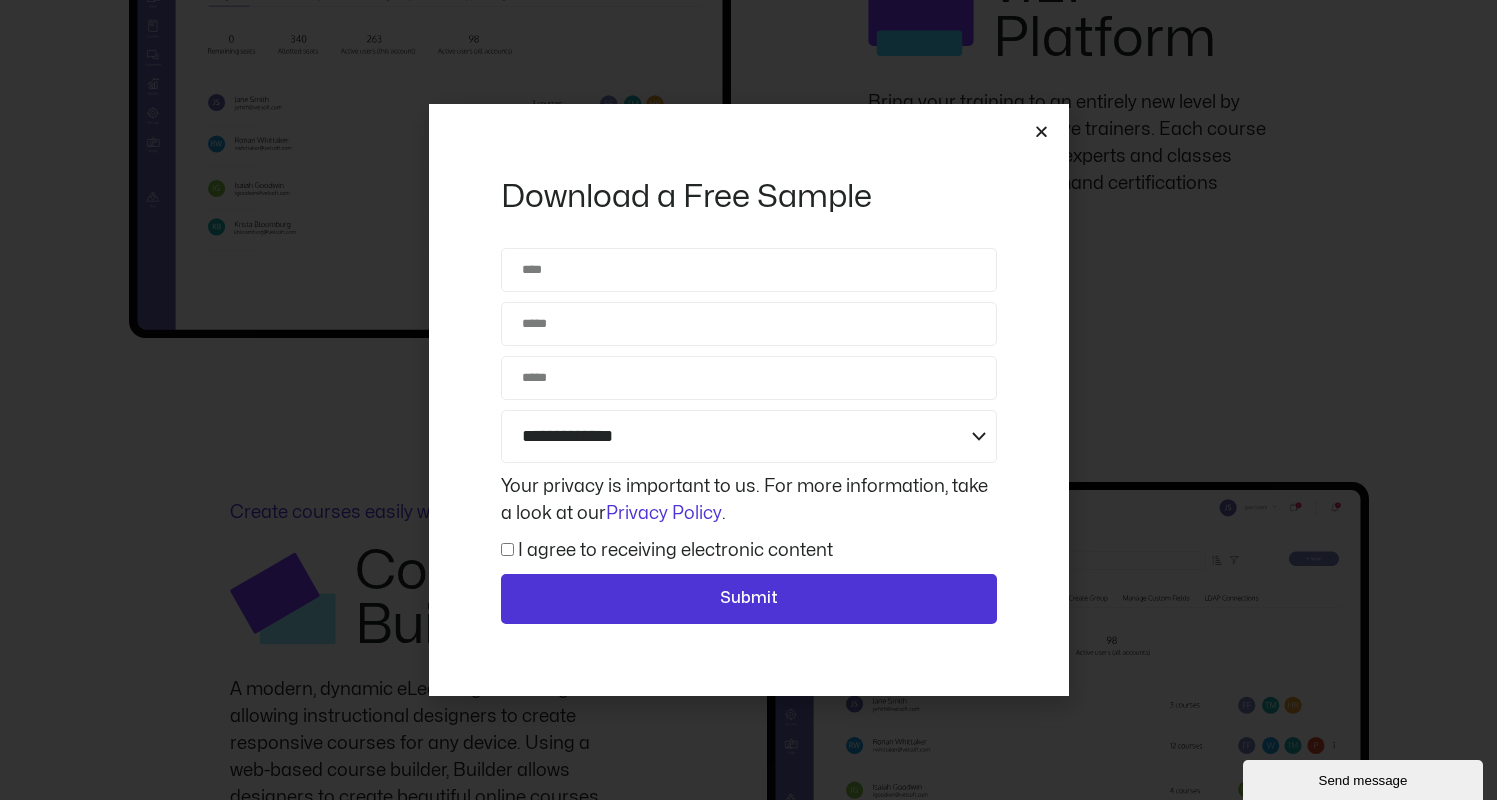 click at bounding box center (1041, 131) 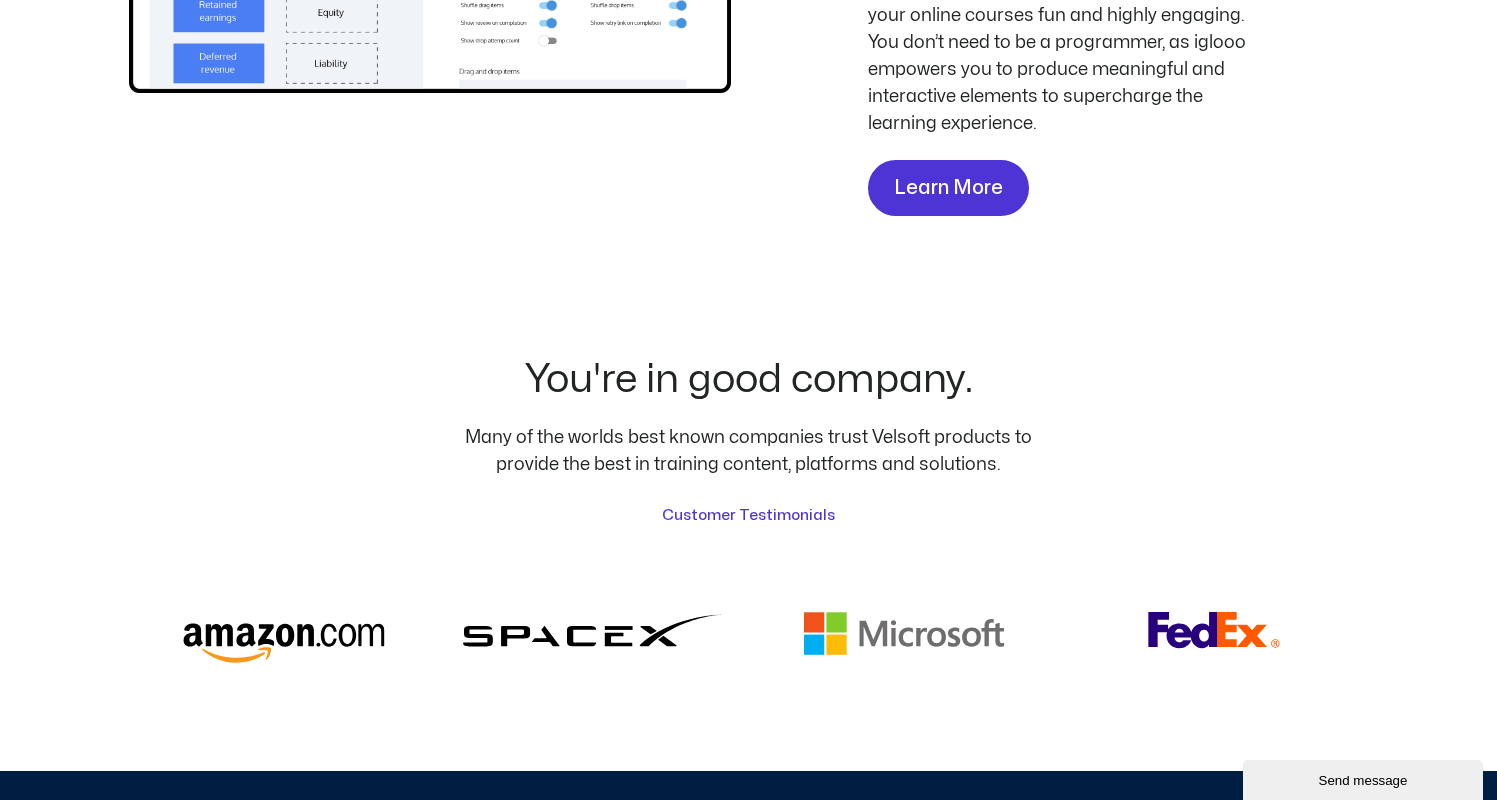 scroll, scrollTop: 5397, scrollLeft: 0, axis: vertical 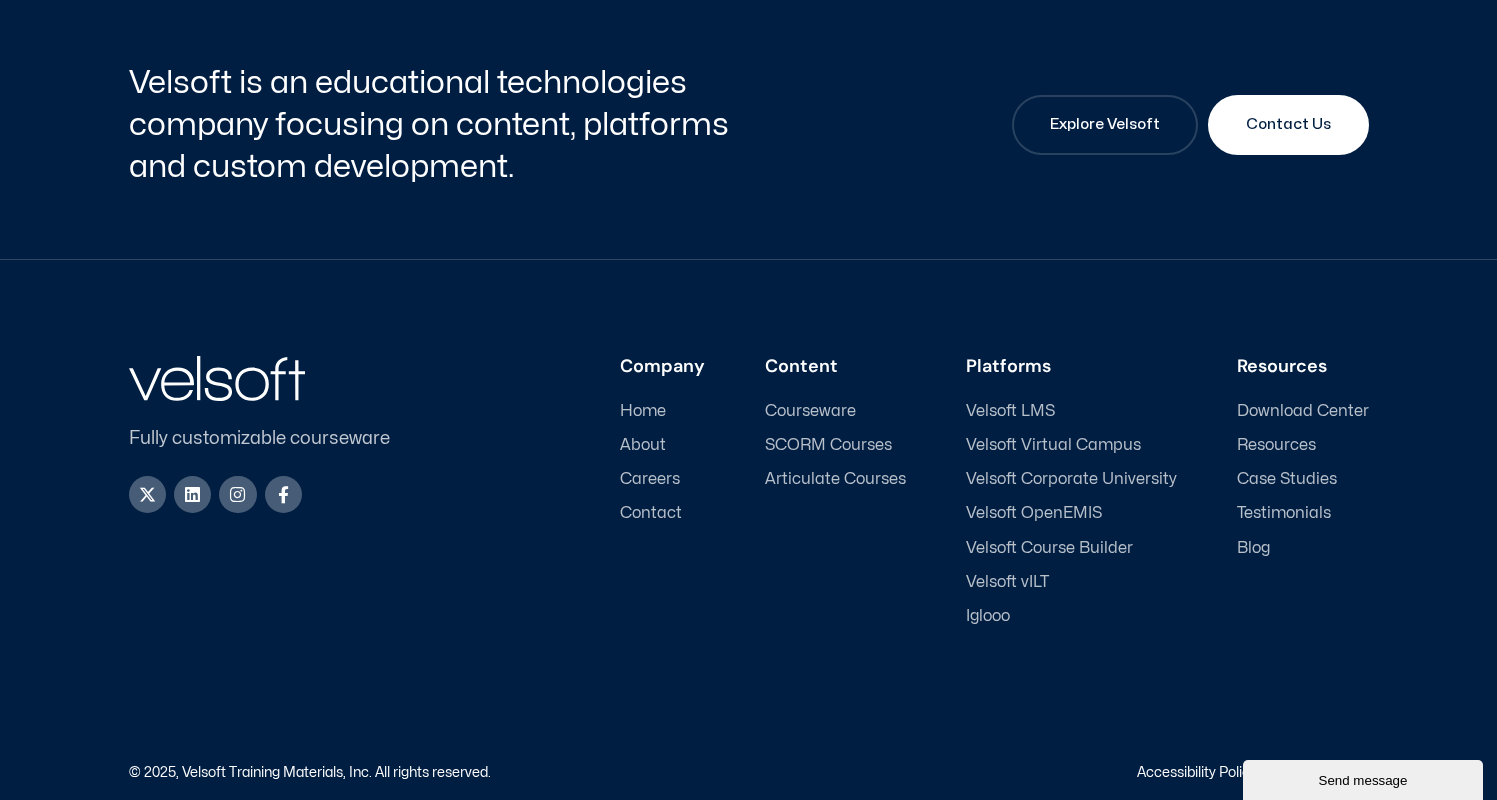 click on "Courseware" at bounding box center [810, 411] 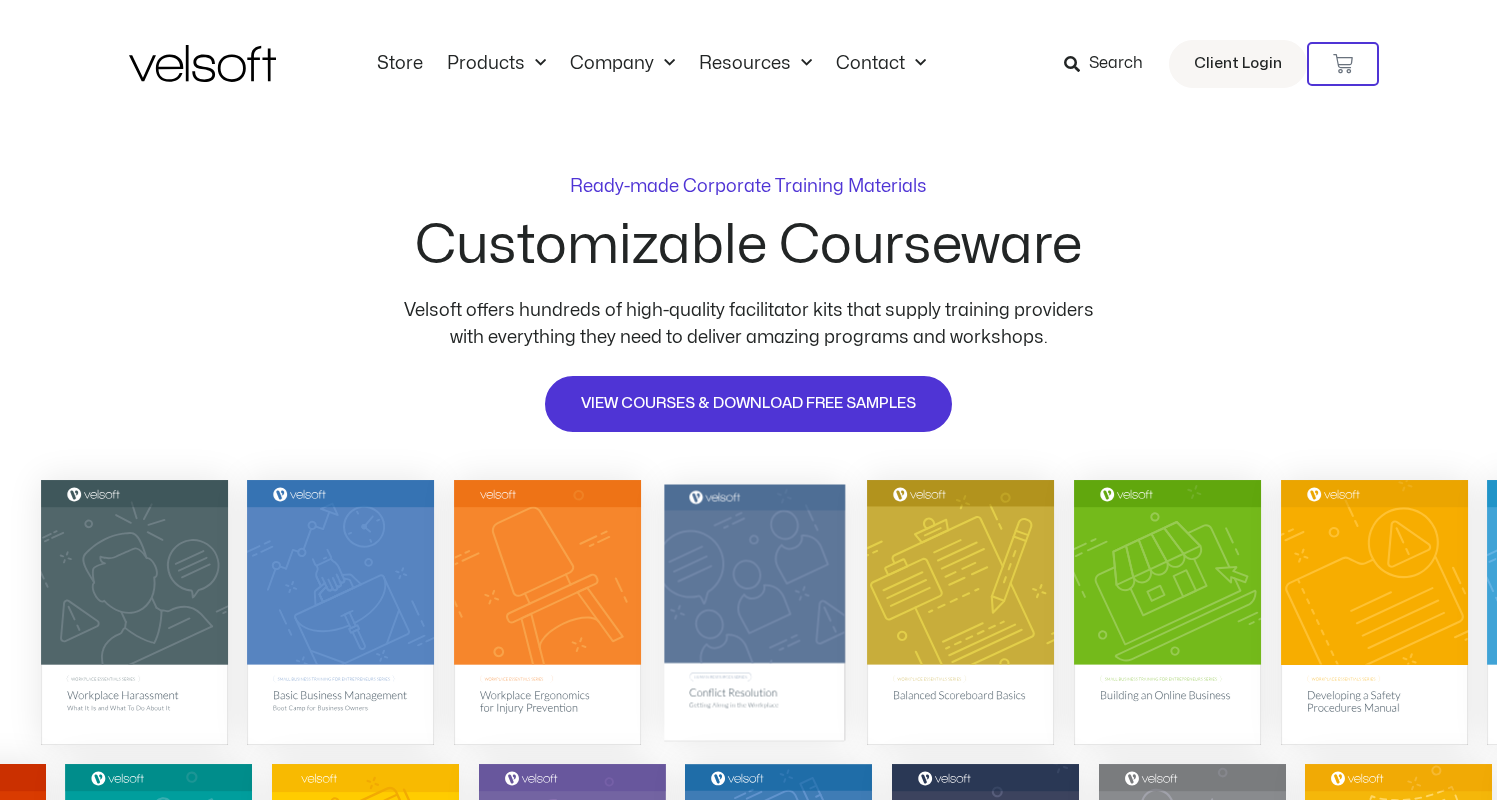 scroll, scrollTop: 0, scrollLeft: 0, axis: both 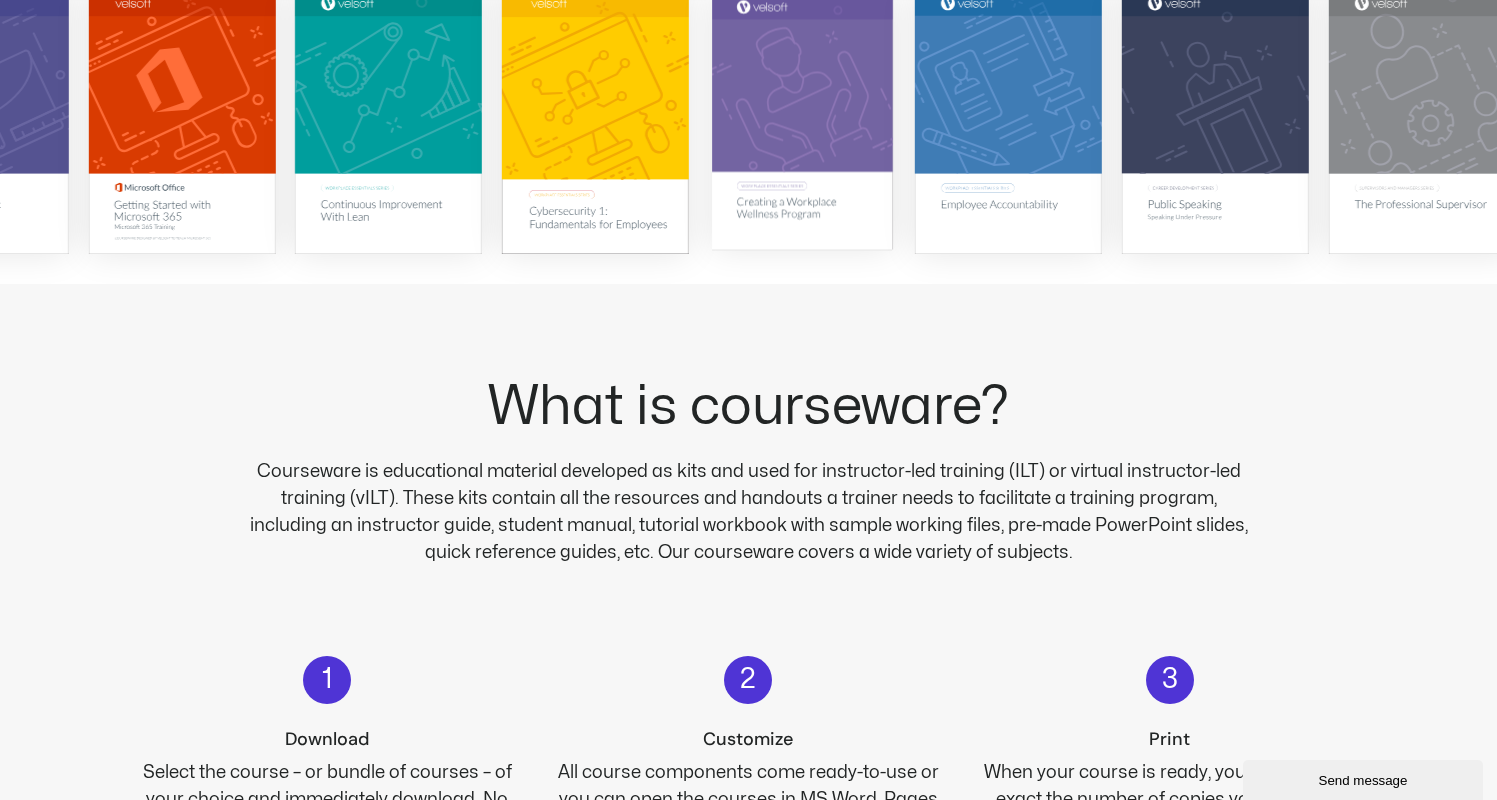 click at bounding box center [801, 121] 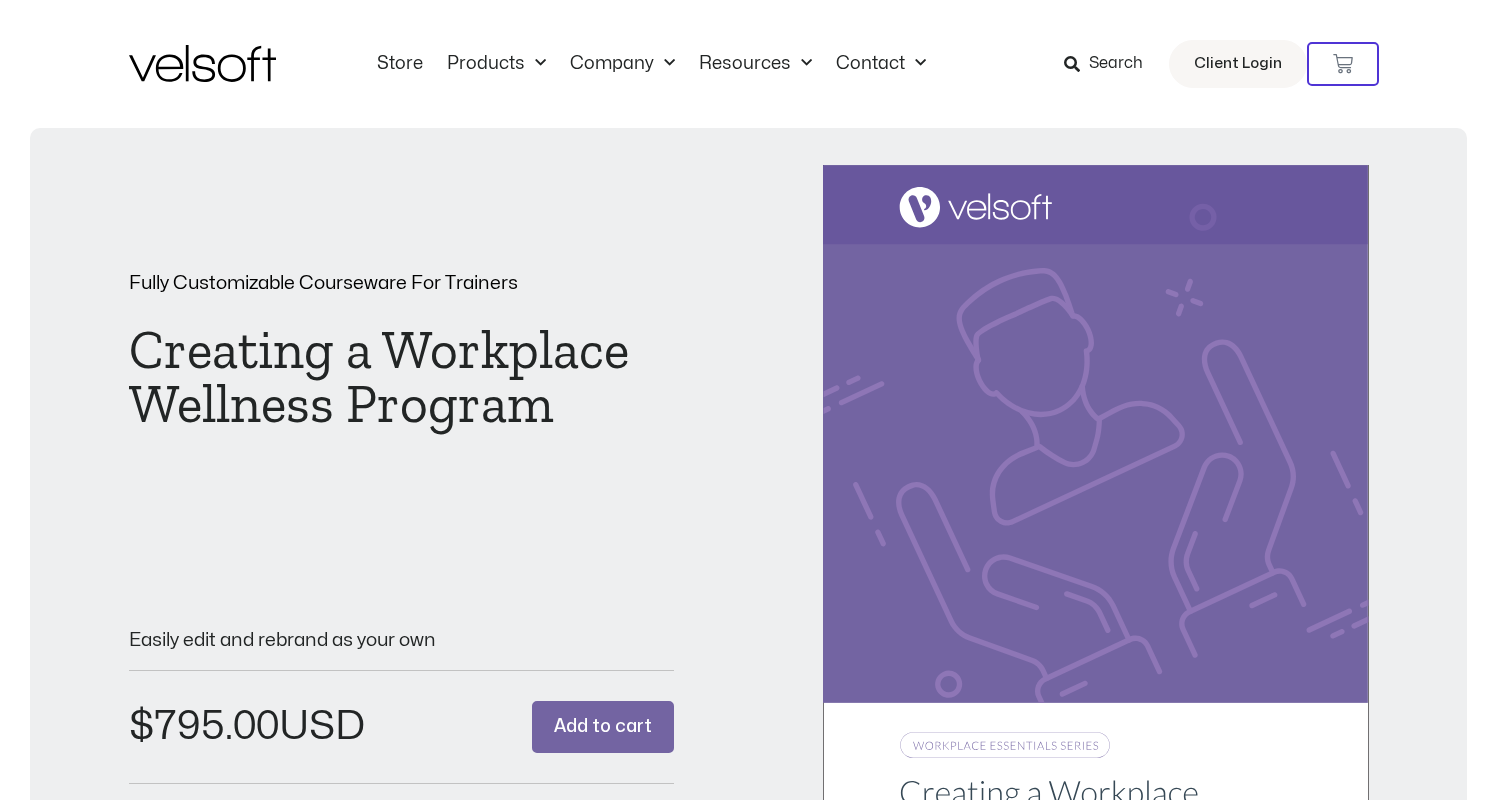 scroll, scrollTop: 0, scrollLeft: 0, axis: both 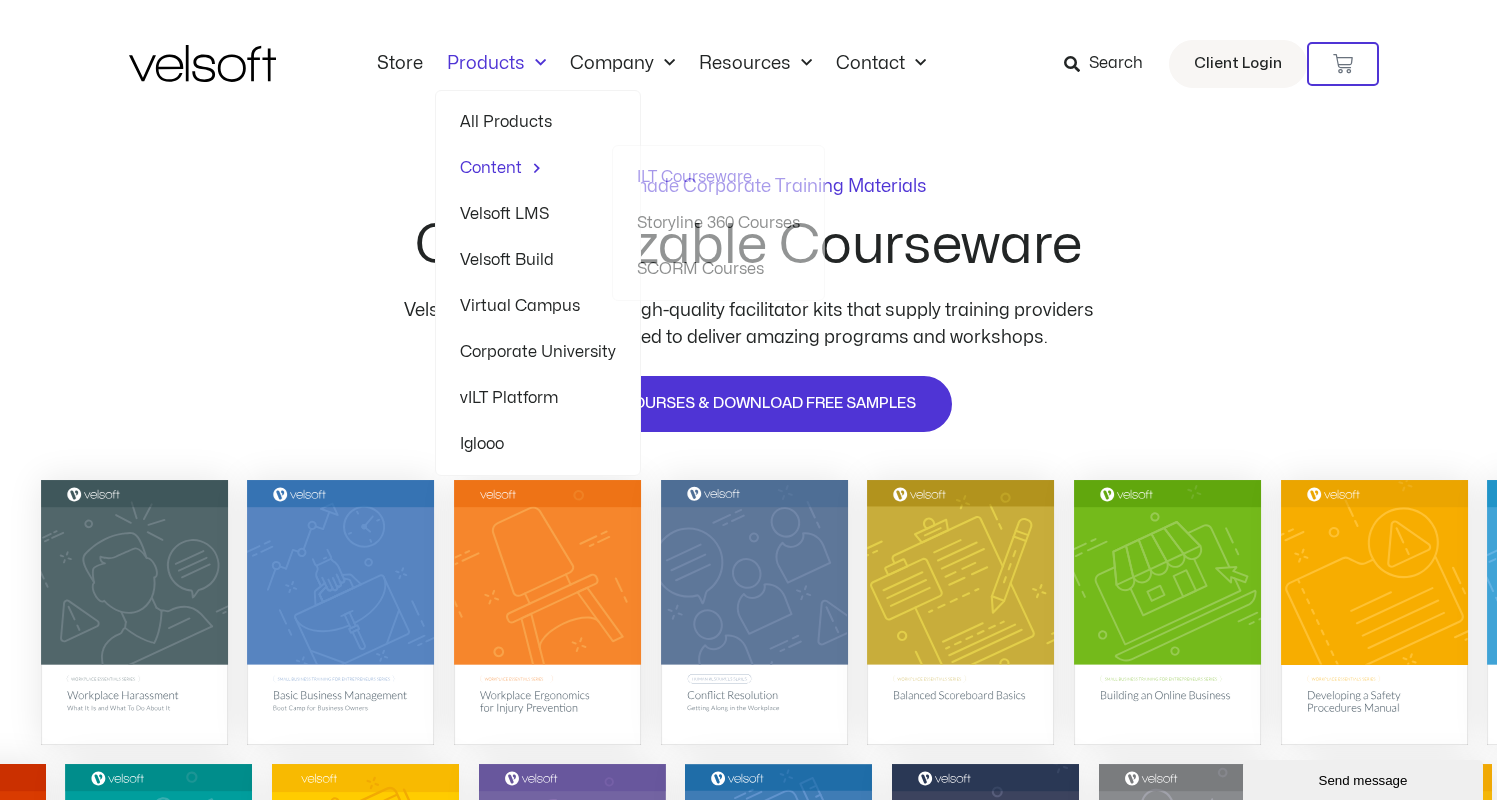 click on "All Products" 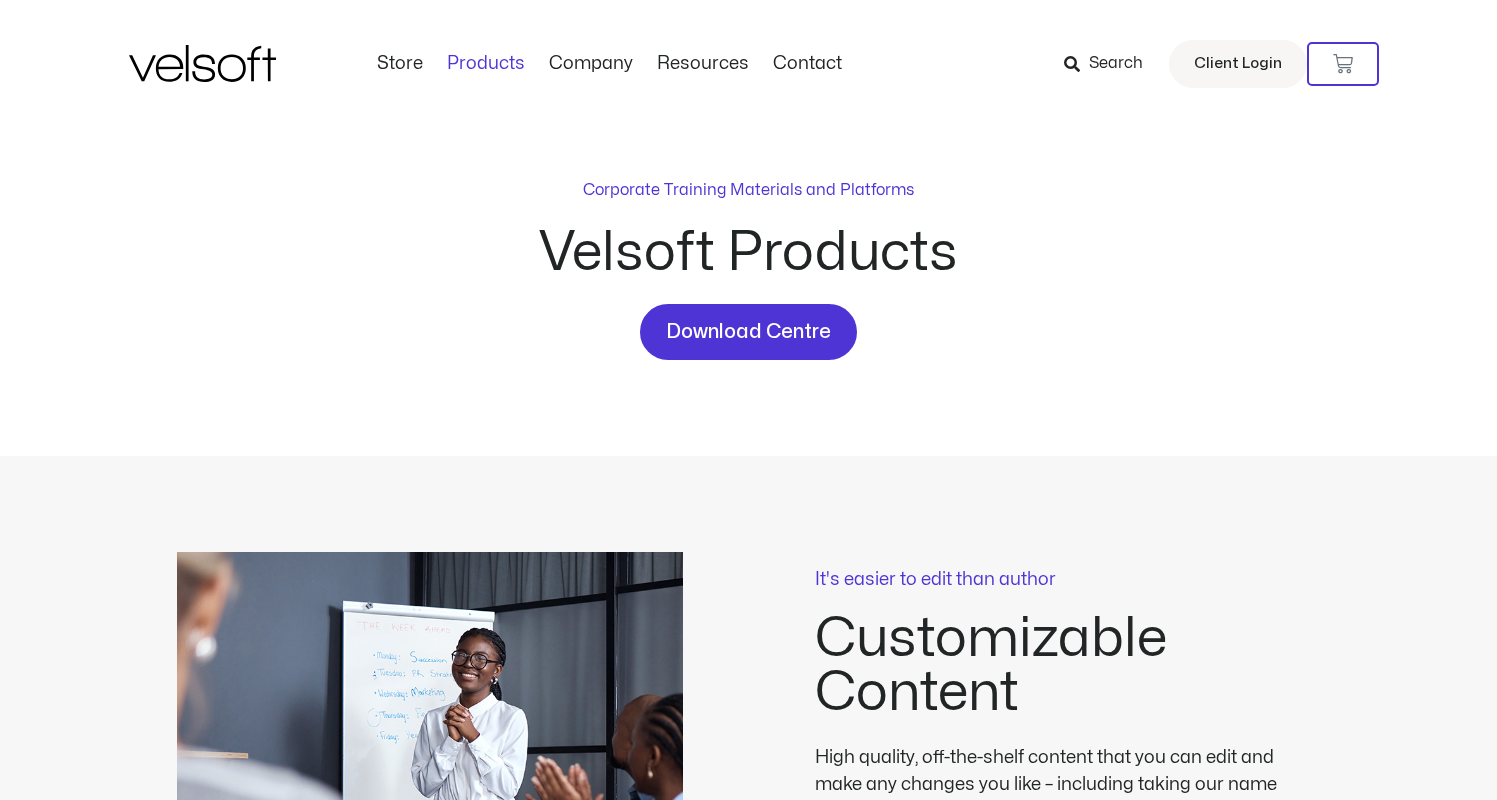 scroll, scrollTop: 0, scrollLeft: 0, axis: both 